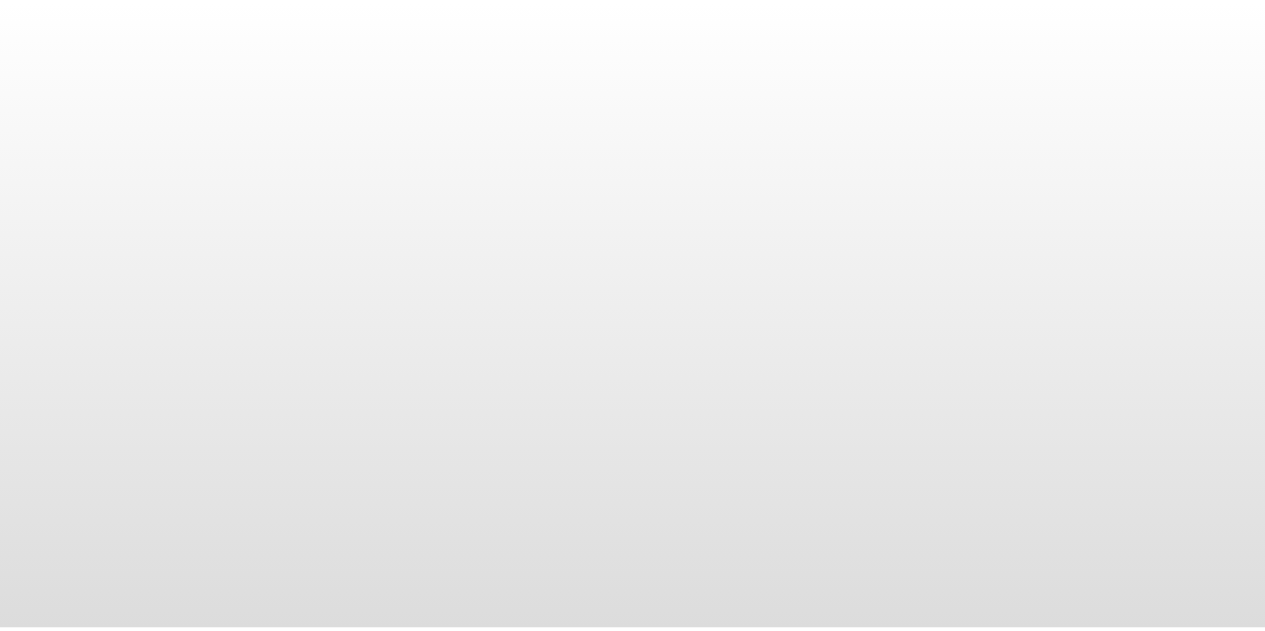 scroll, scrollTop: 0, scrollLeft: 0, axis: both 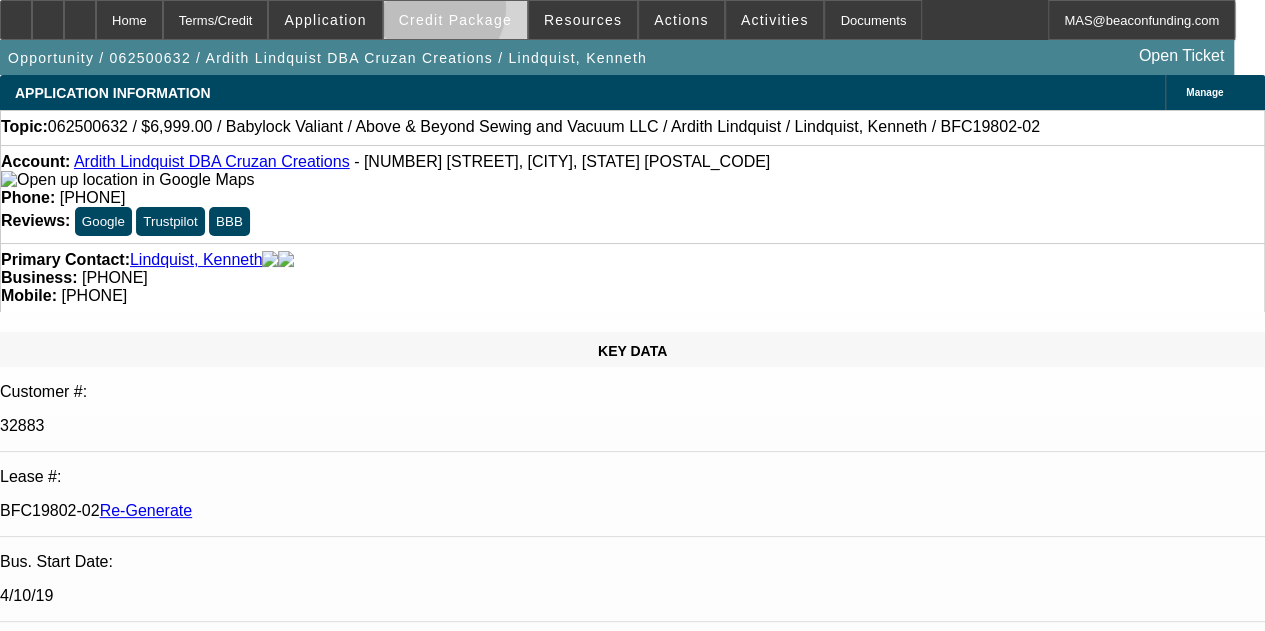 click on "Credit Package" at bounding box center [455, 20] 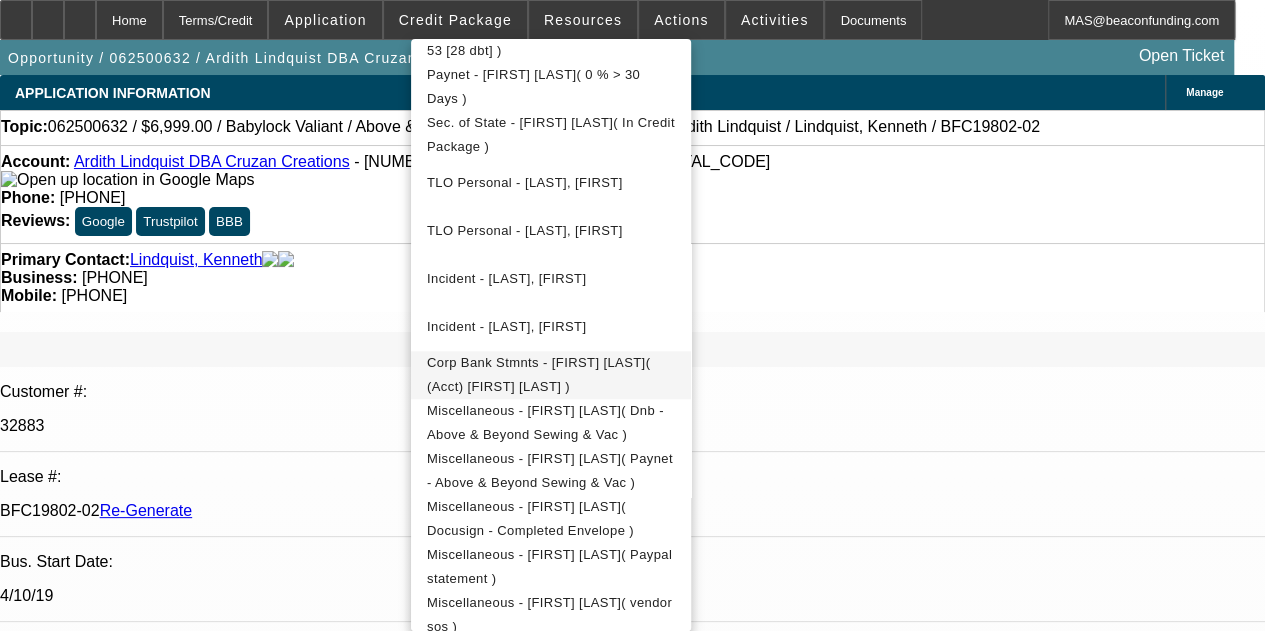 scroll, scrollTop: 796, scrollLeft: 0, axis: vertical 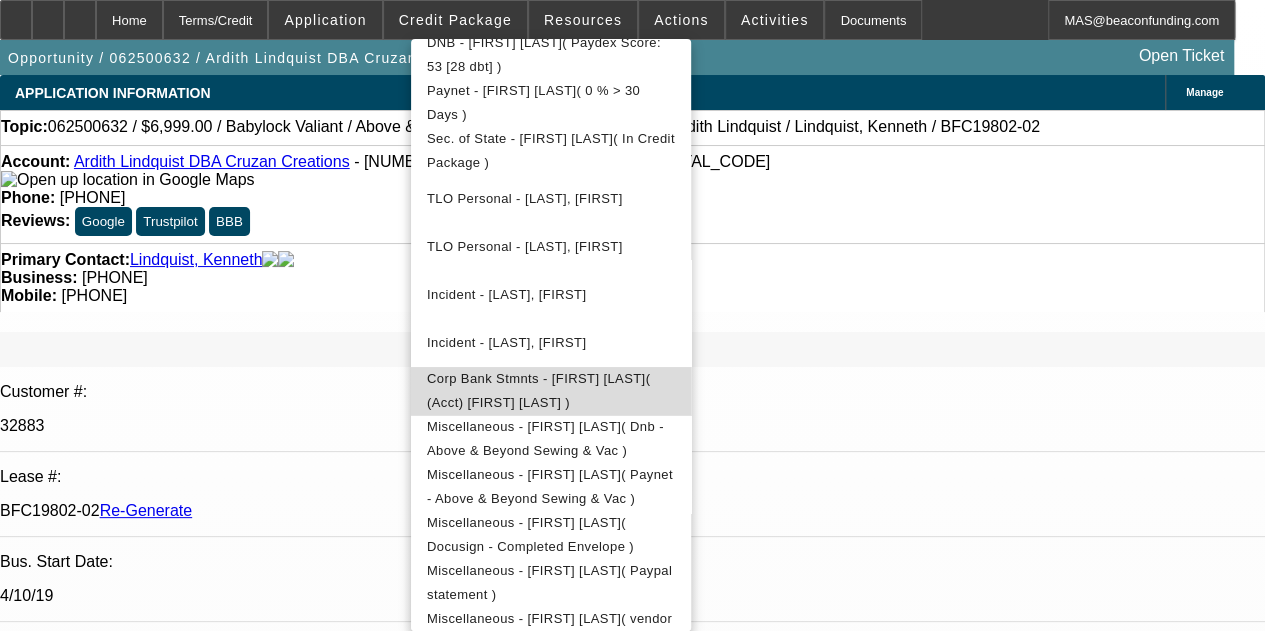 click on "Corp Bank Stmnts - Ardith Lindquist( (Acct) Ardith Lindquist )" at bounding box center (538, 390) 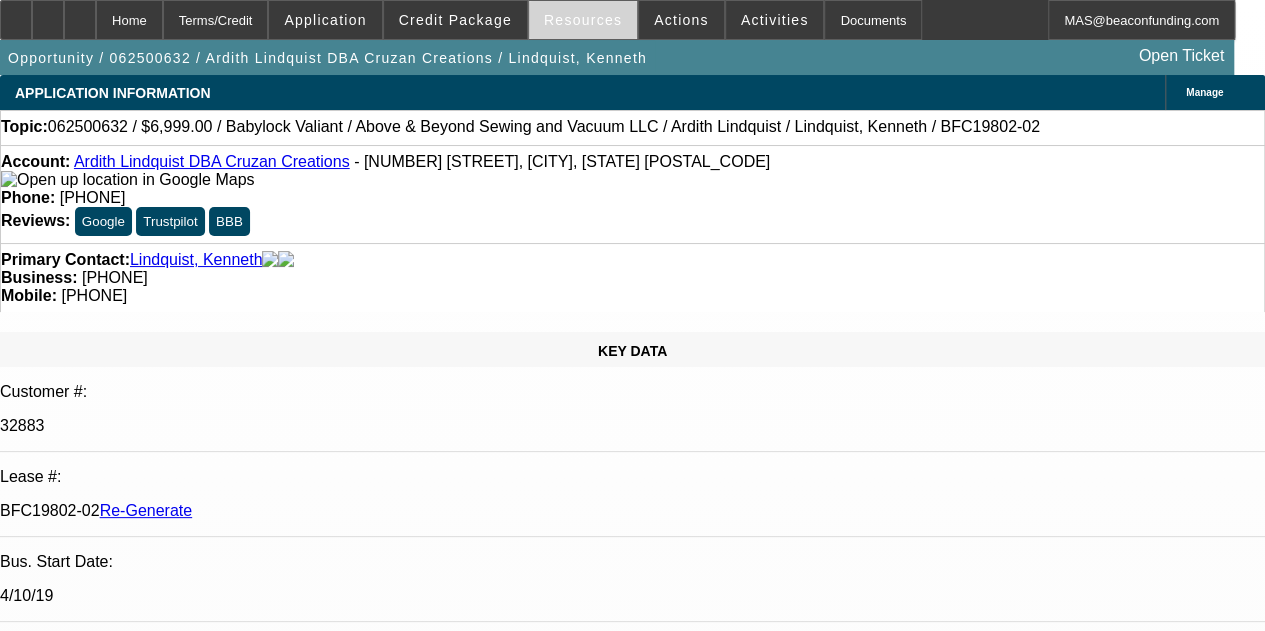 click on "Resources" at bounding box center [583, 20] 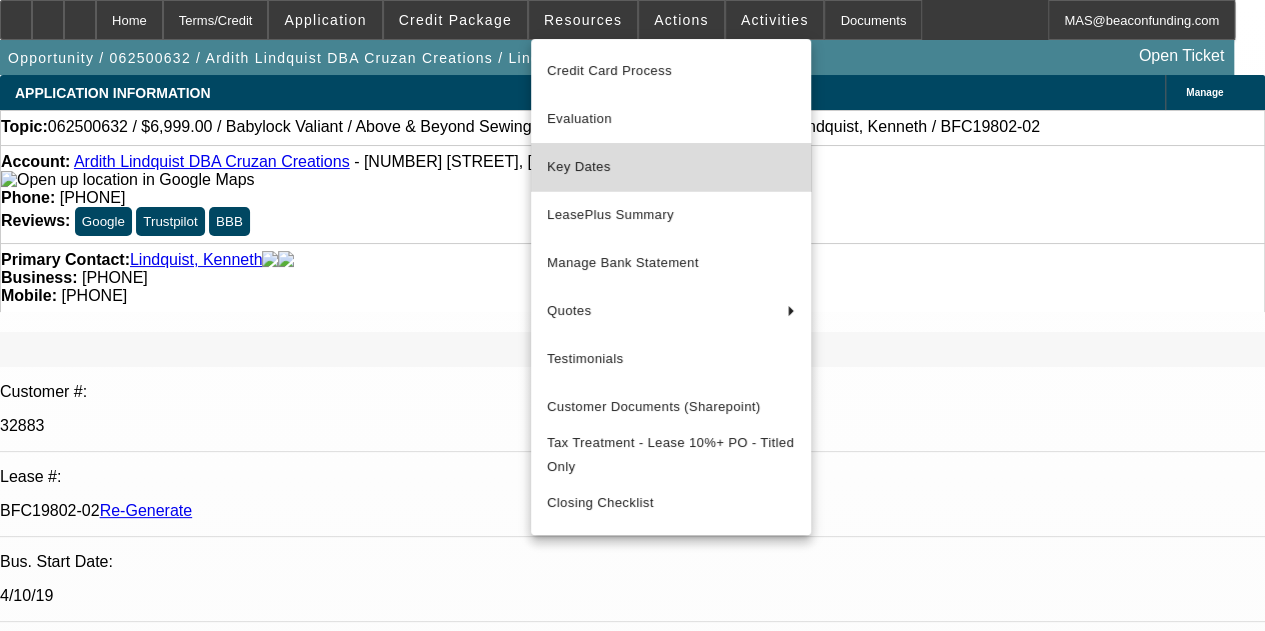 click on "Key Dates" at bounding box center (671, 167) 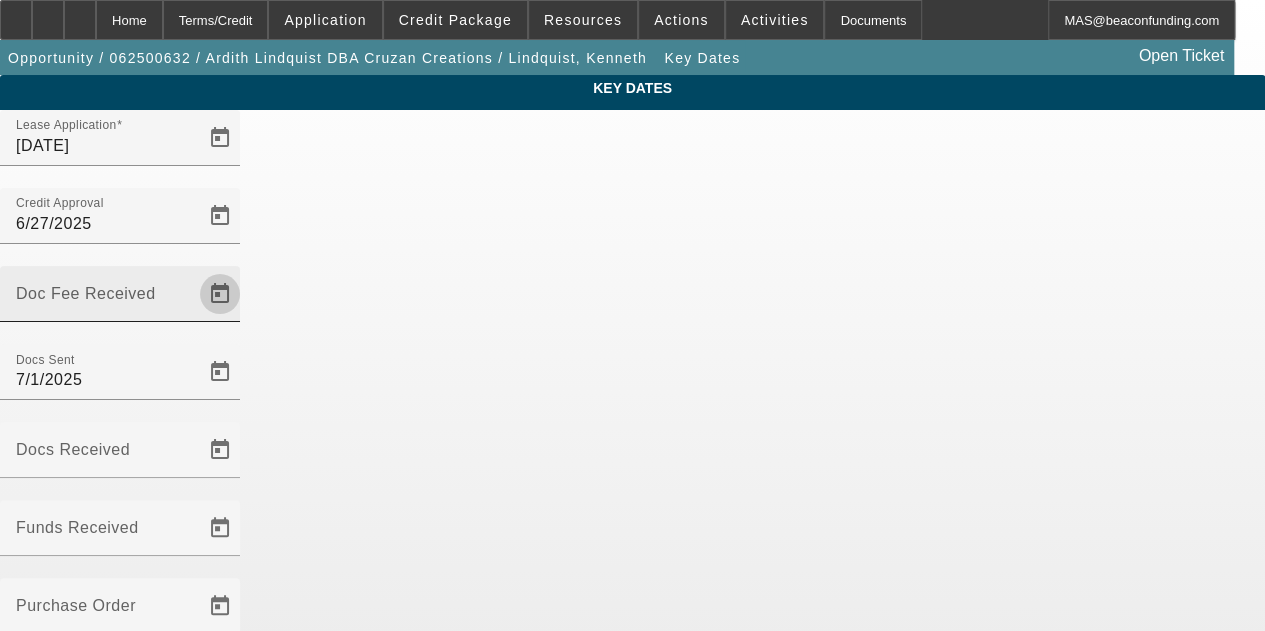 click at bounding box center [220, 294] 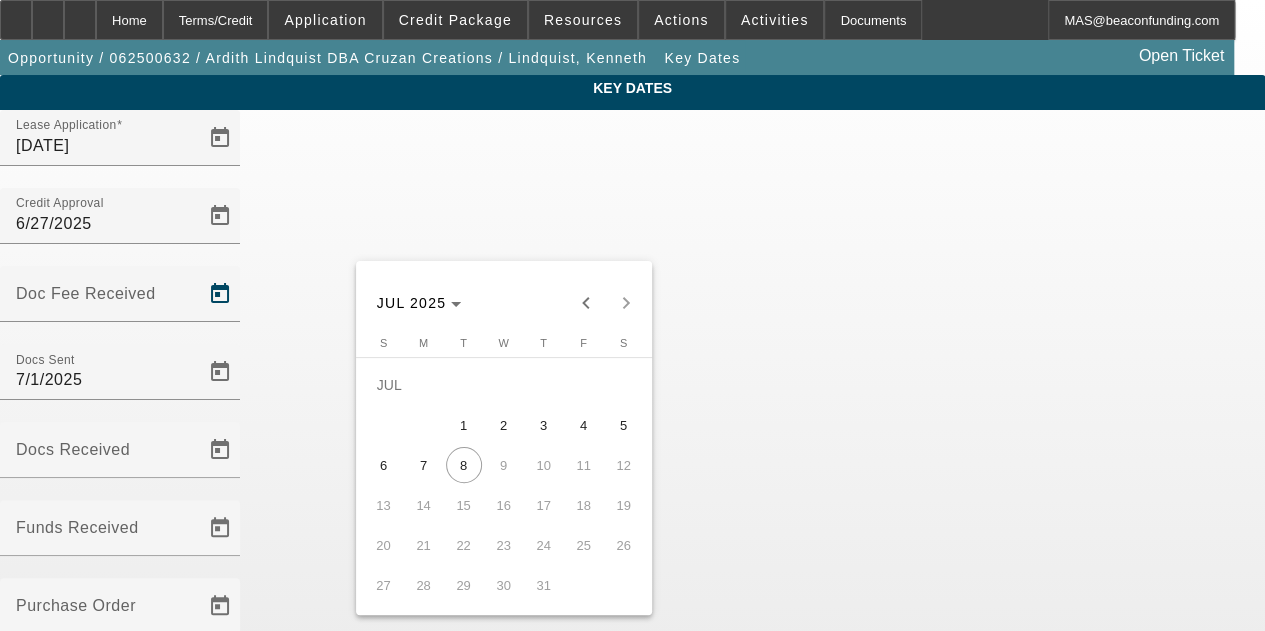 click on "3" at bounding box center [544, 425] 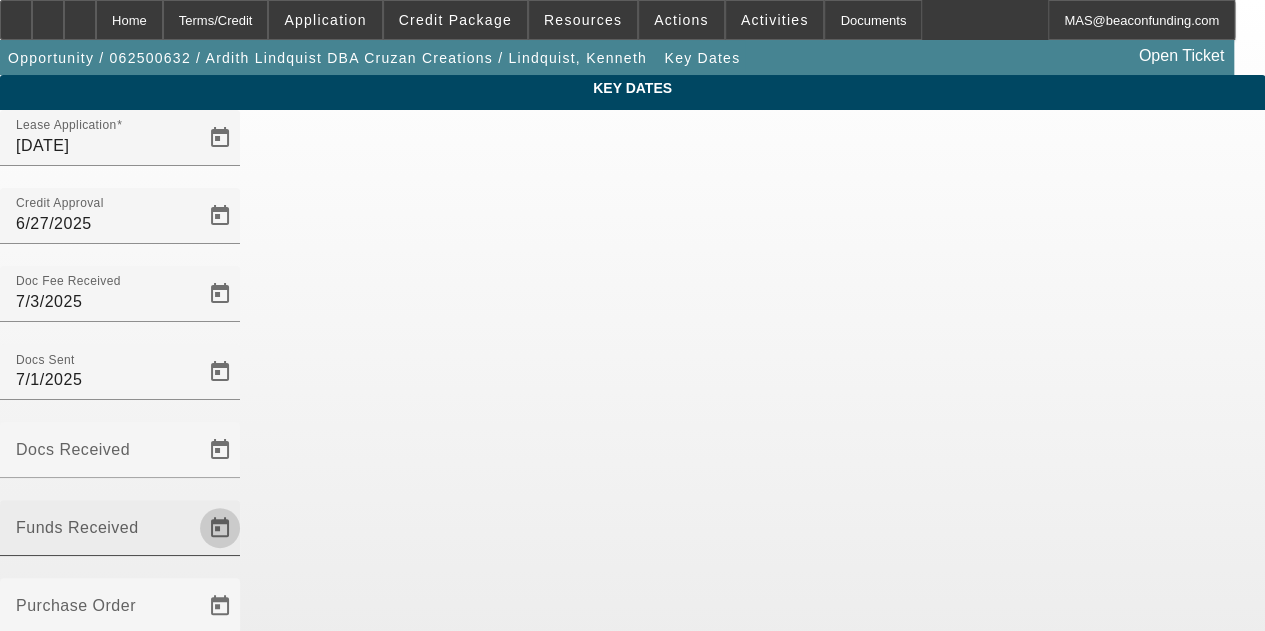 click at bounding box center (220, 528) 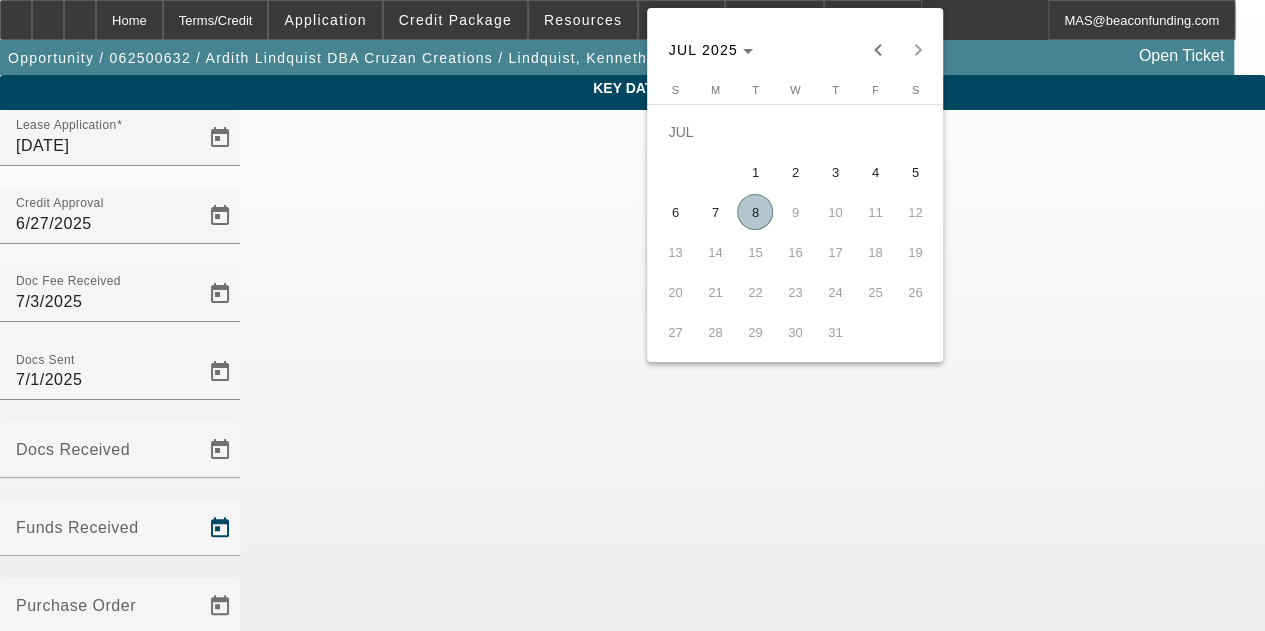 click on "8" at bounding box center [755, 212] 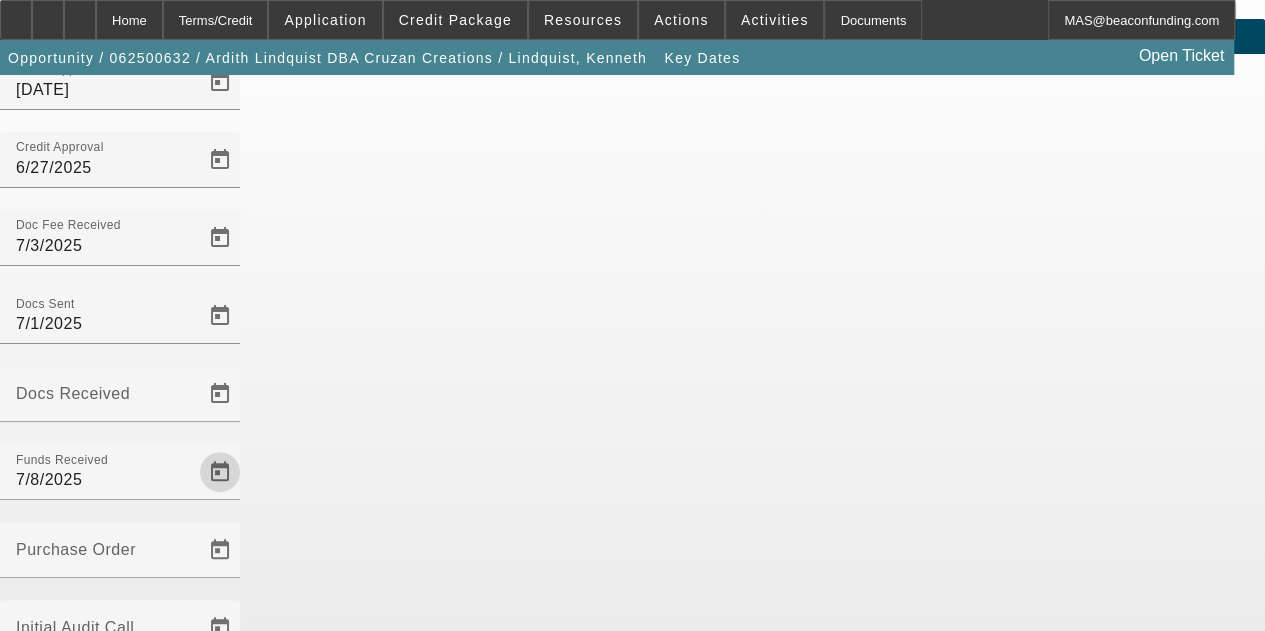 scroll, scrollTop: 130, scrollLeft: 0, axis: vertical 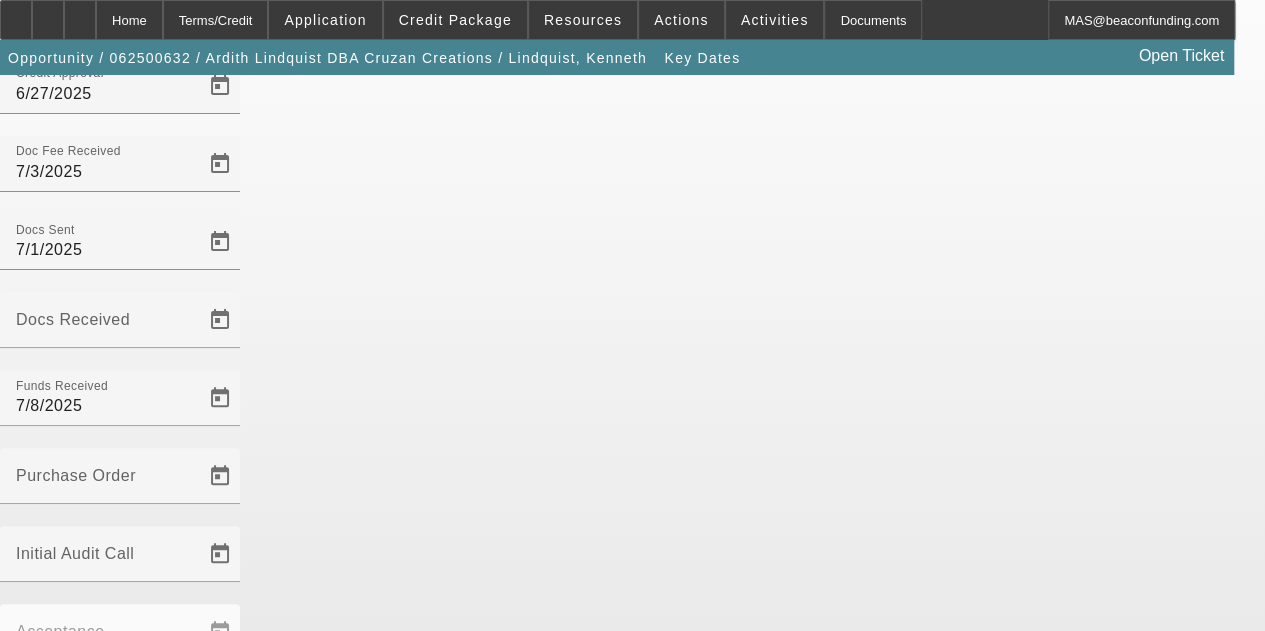 click on "Save" at bounding box center (23, 1103) 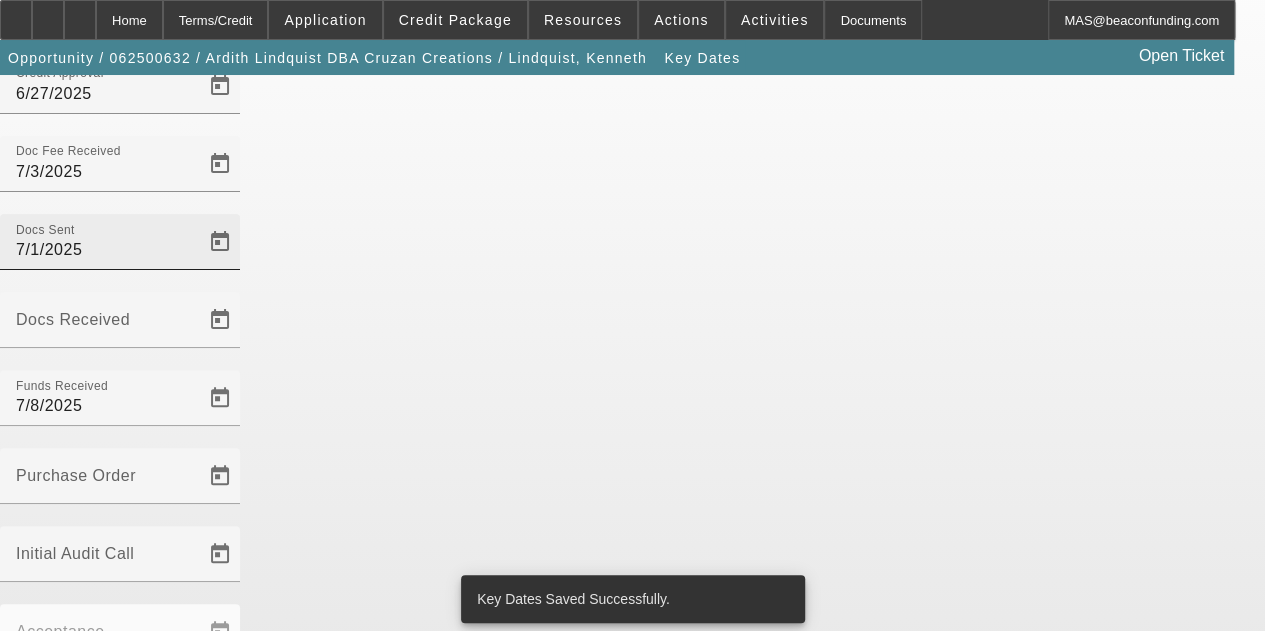 scroll, scrollTop: 0, scrollLeft: 0, axis: both 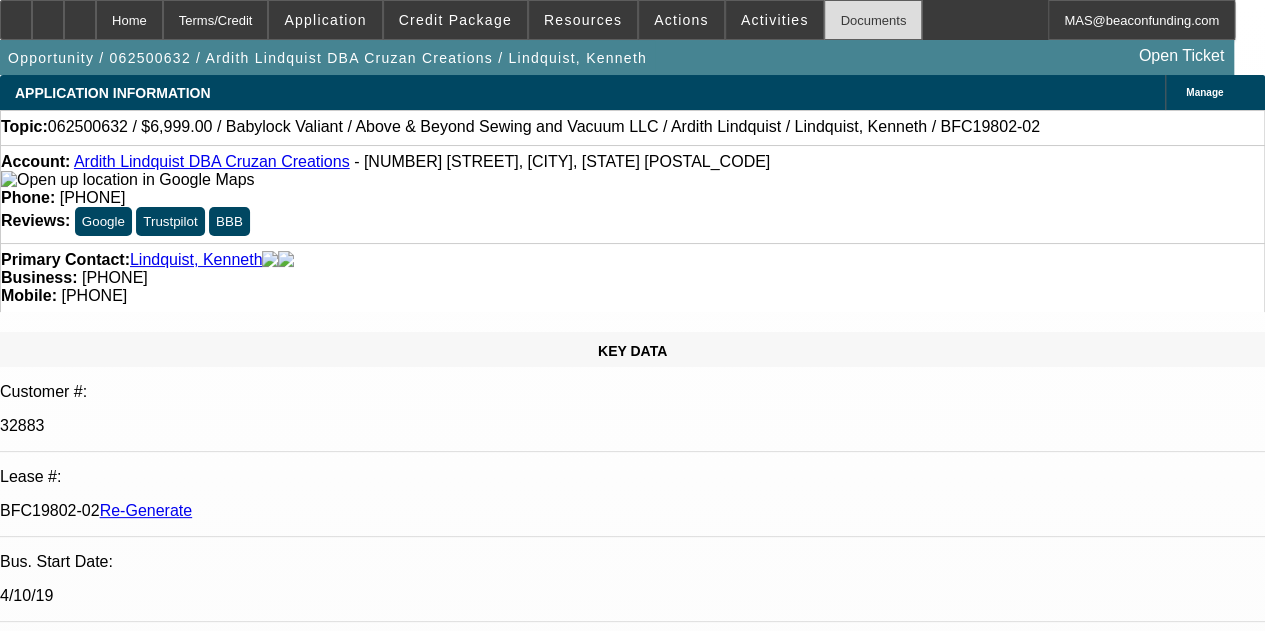 click on "Documents" at bounding box center (873, 20) 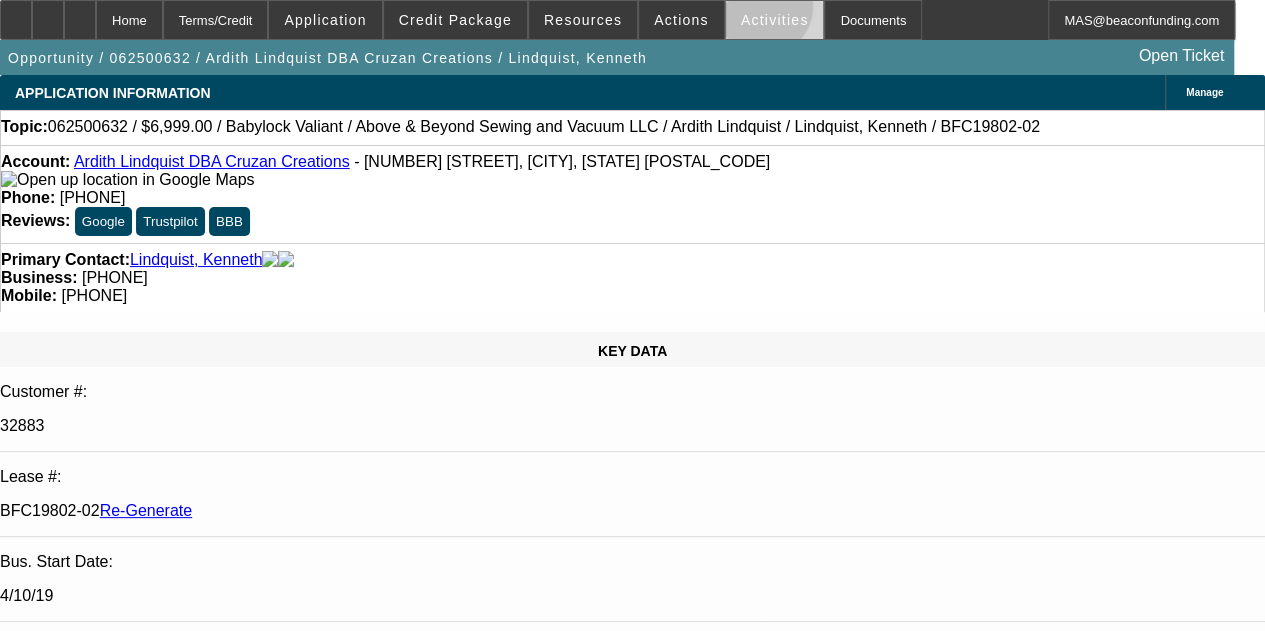 click at bounding box center [775, 20] 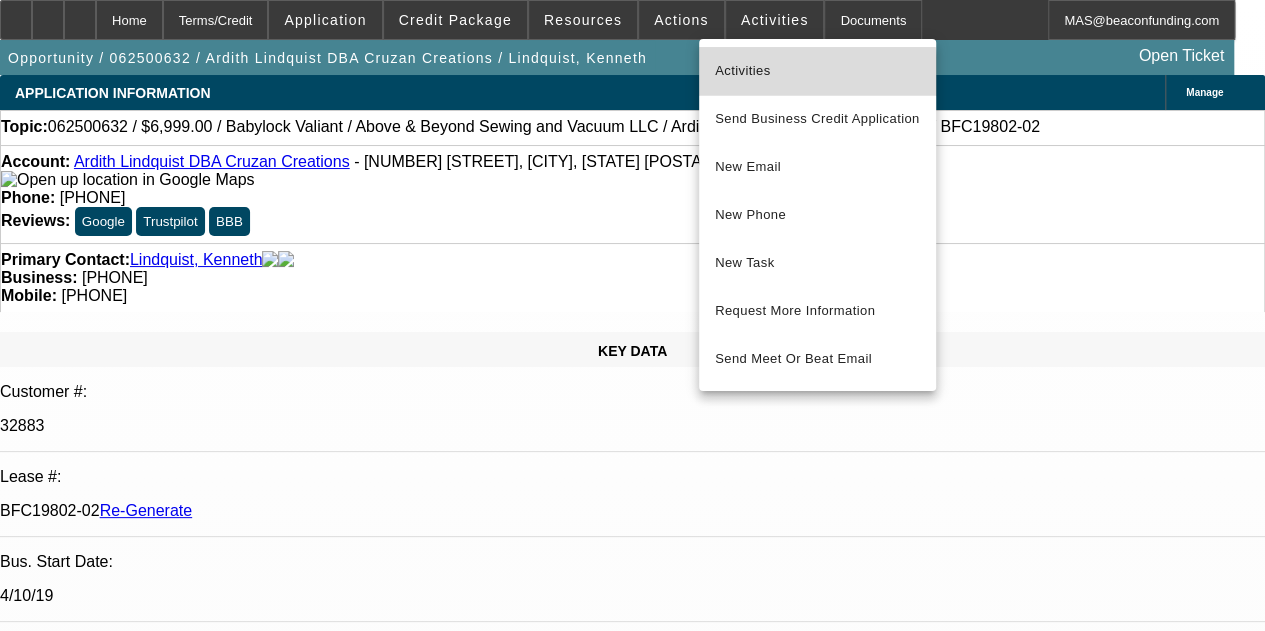 click on "Activities" at bounding box center [817, 71] 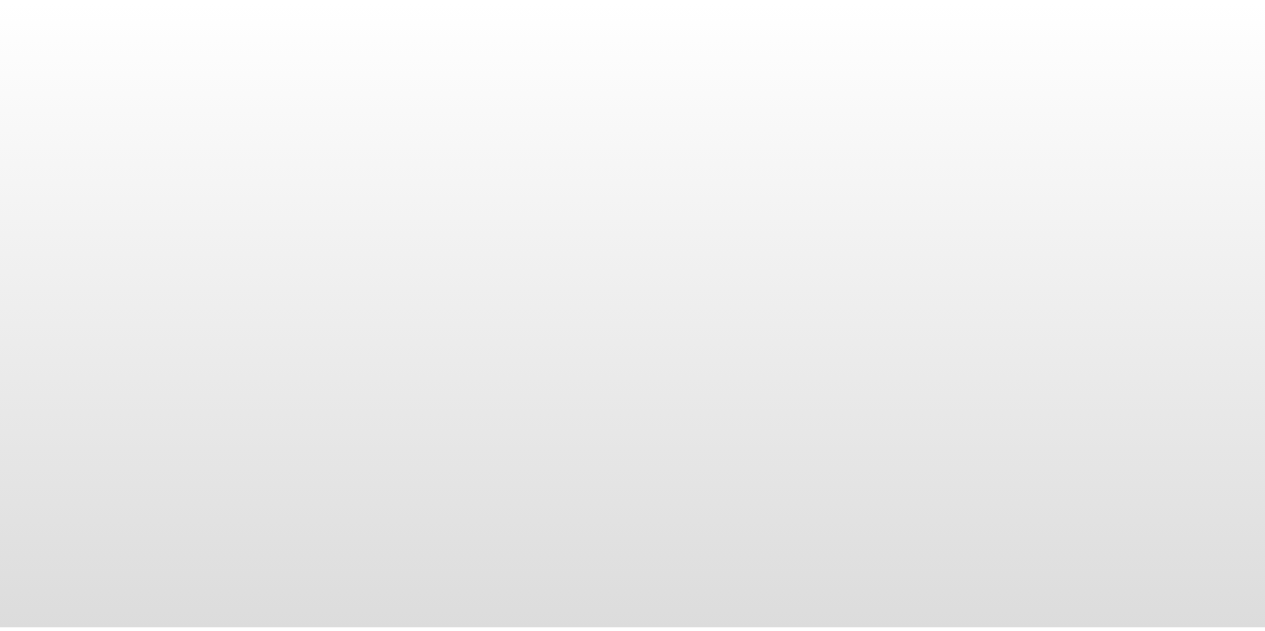 scroll, scrollTop: 0, scrollLeft: 0, axis: both 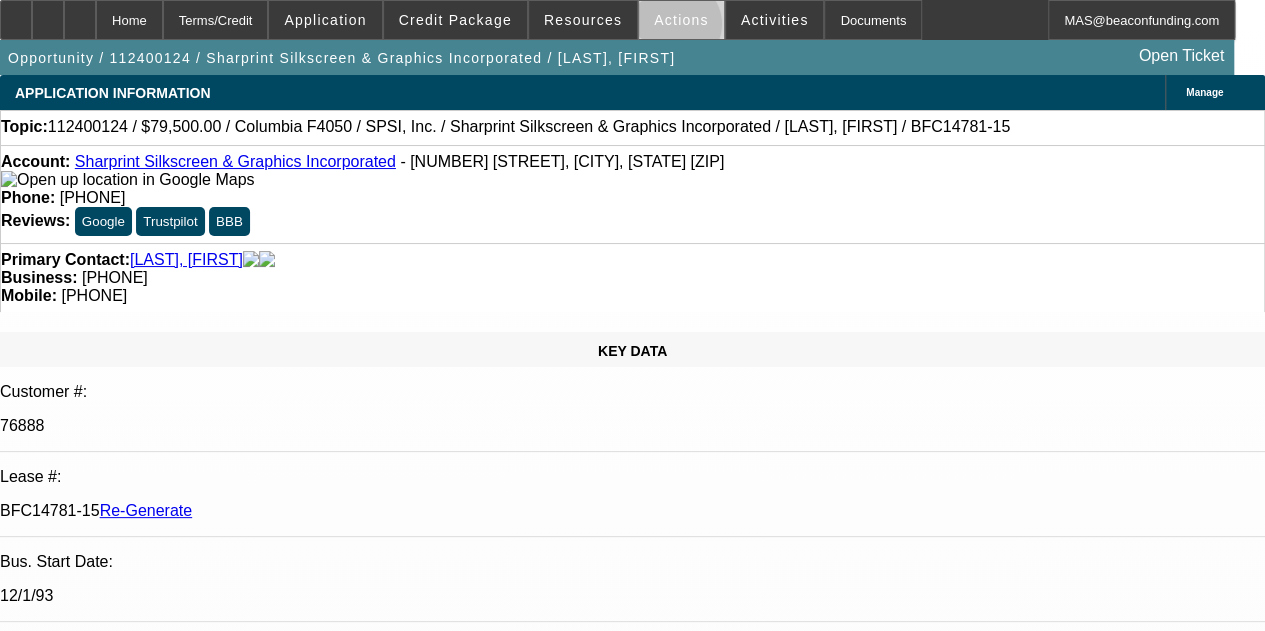 click at bounding box center [681, 20] 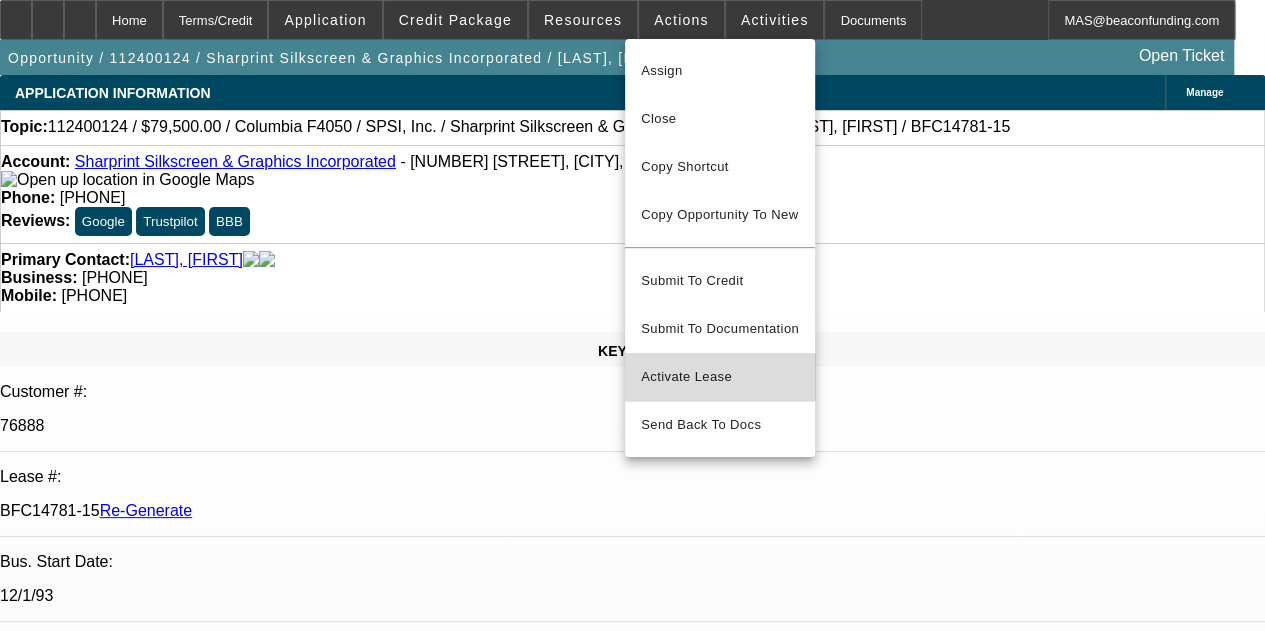 click on "Activate Lease" at bounding box center (720, 377) 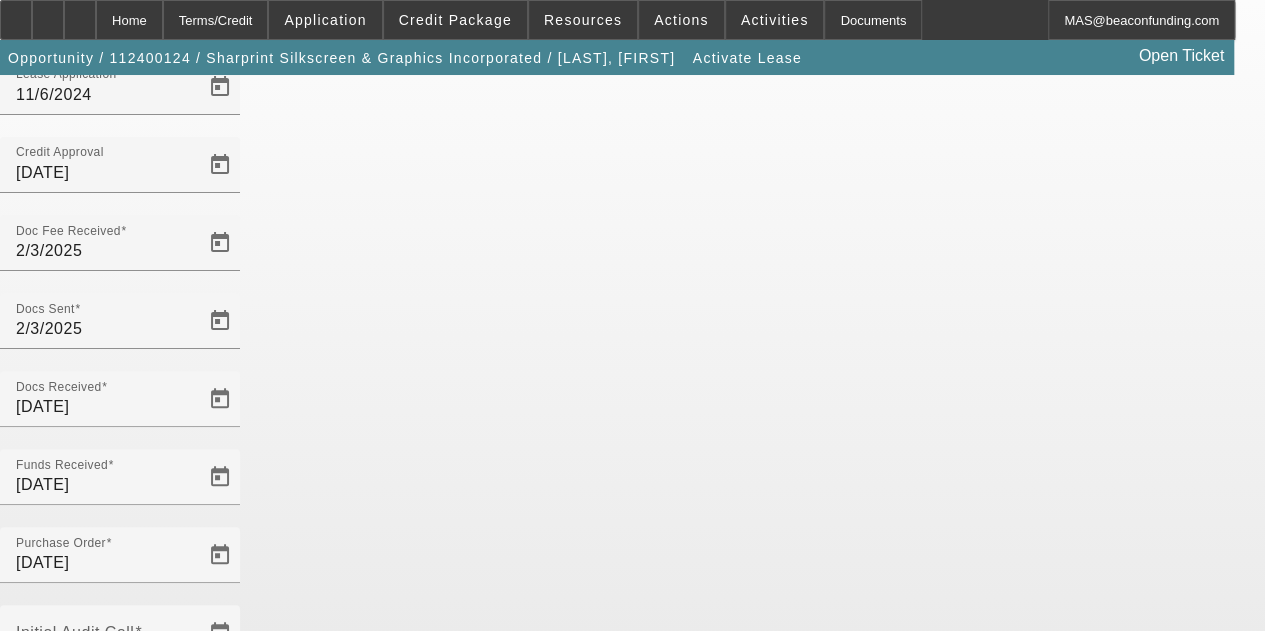 scroll, scrollTop: 146, scrollLeft: 0, axis: vertical 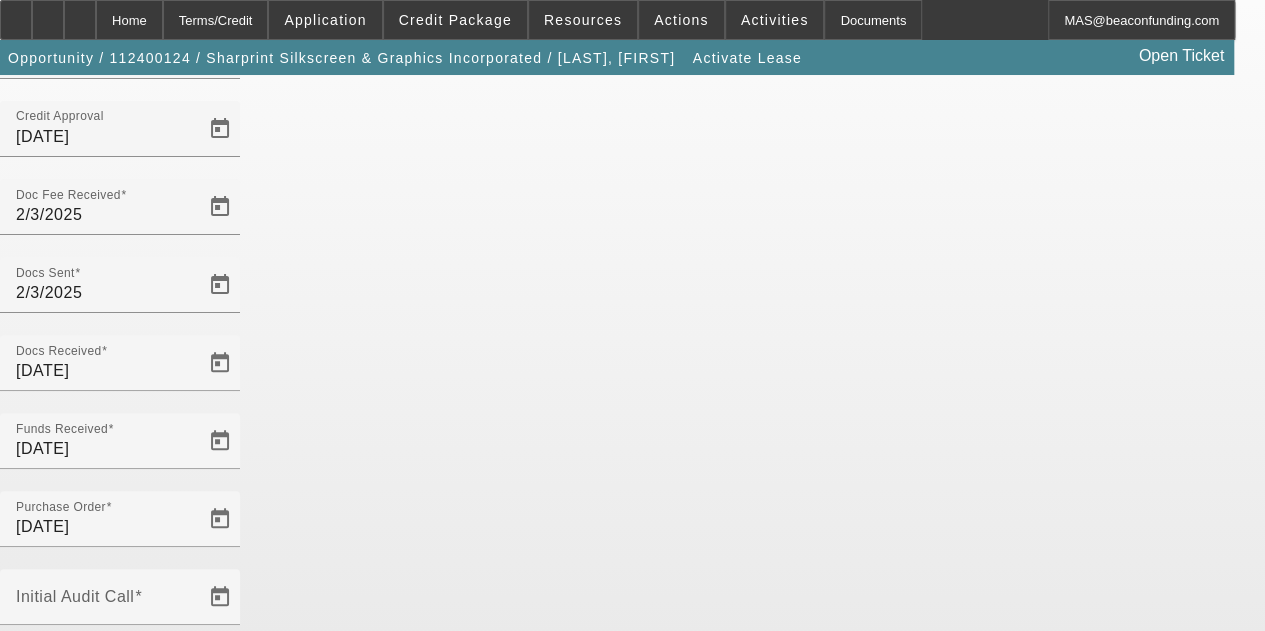 click at bounding box center (220, 675) 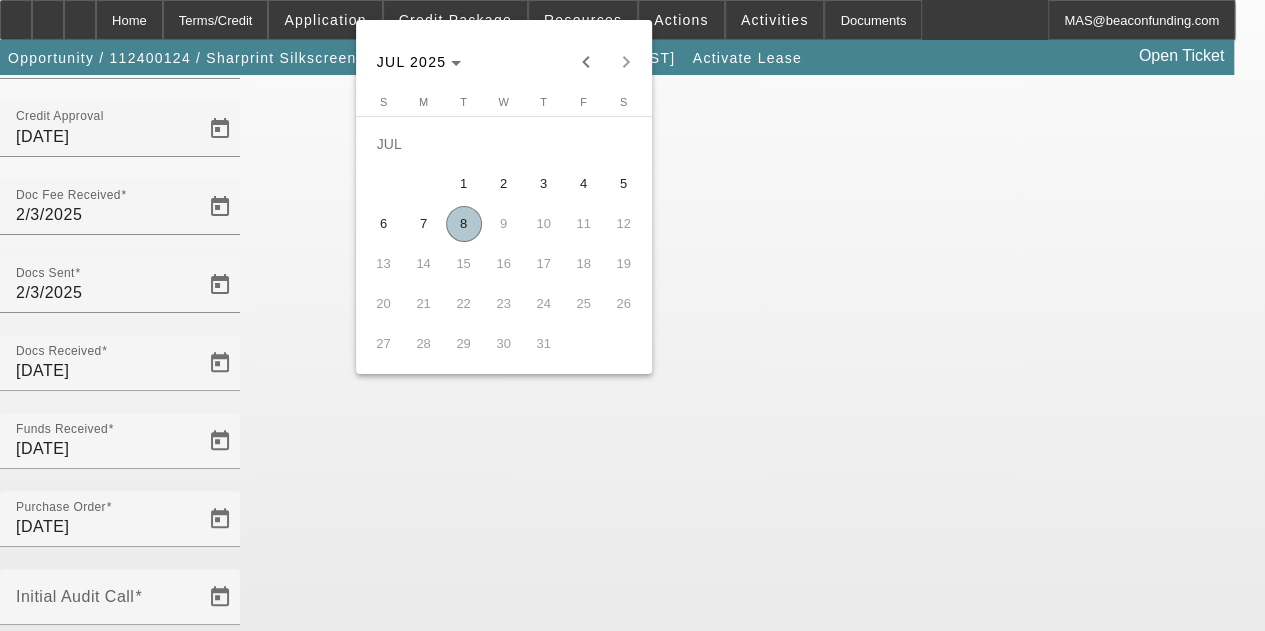 click on "8" at bounding box center (464, 224) 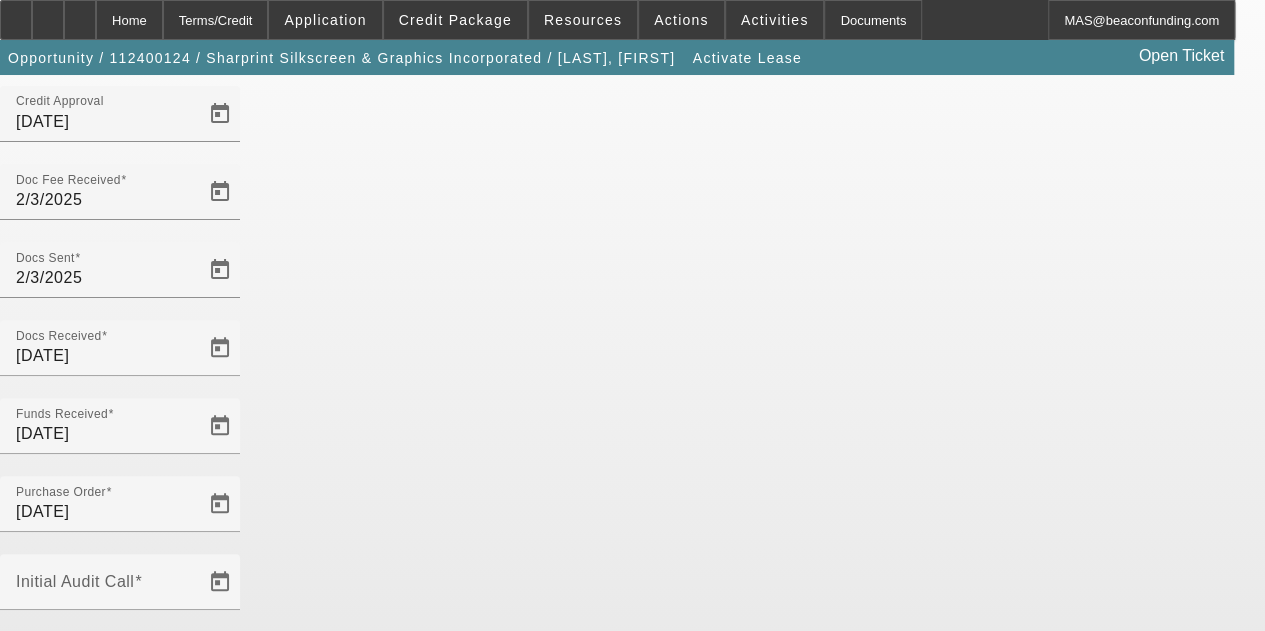 scroll, scrollTop: 206, scrollLeft: 0, axis: vertical 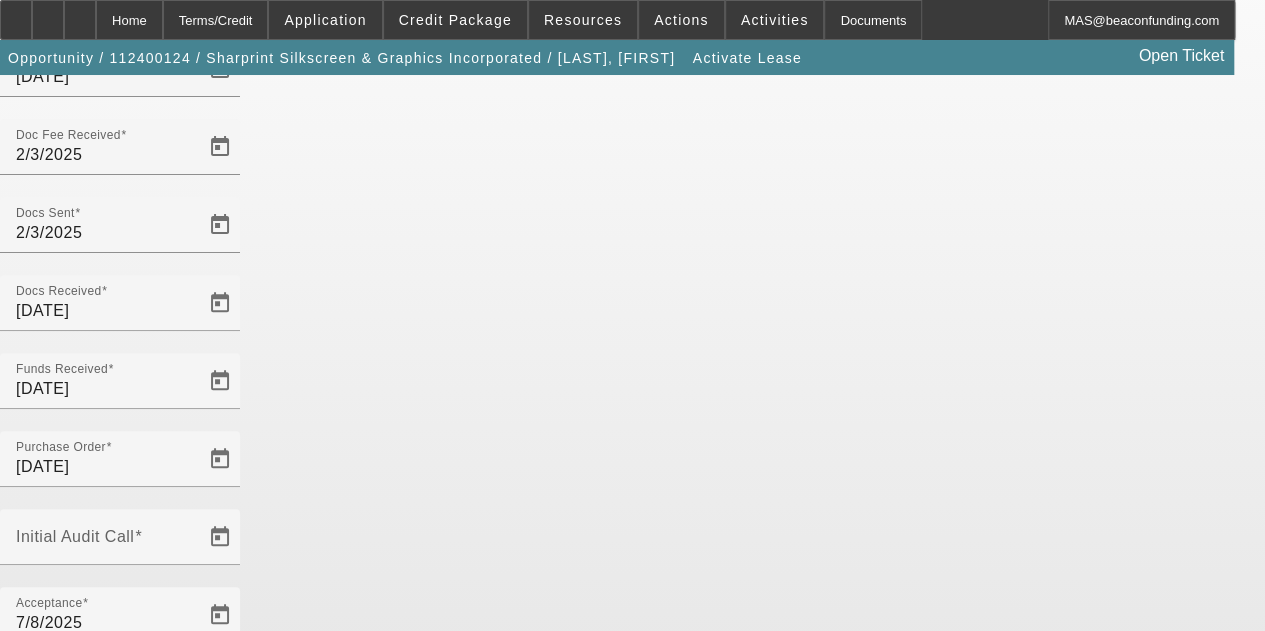 click at bounding box center (220, 927) 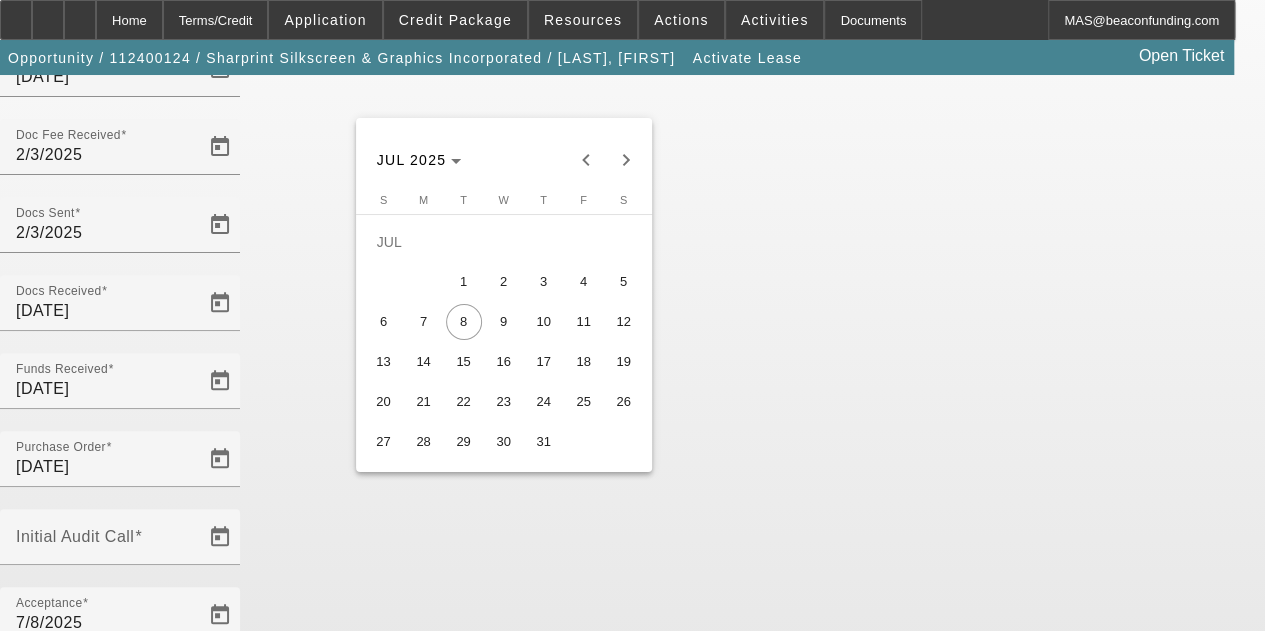 click on "14" at bounding box center [424, 362] 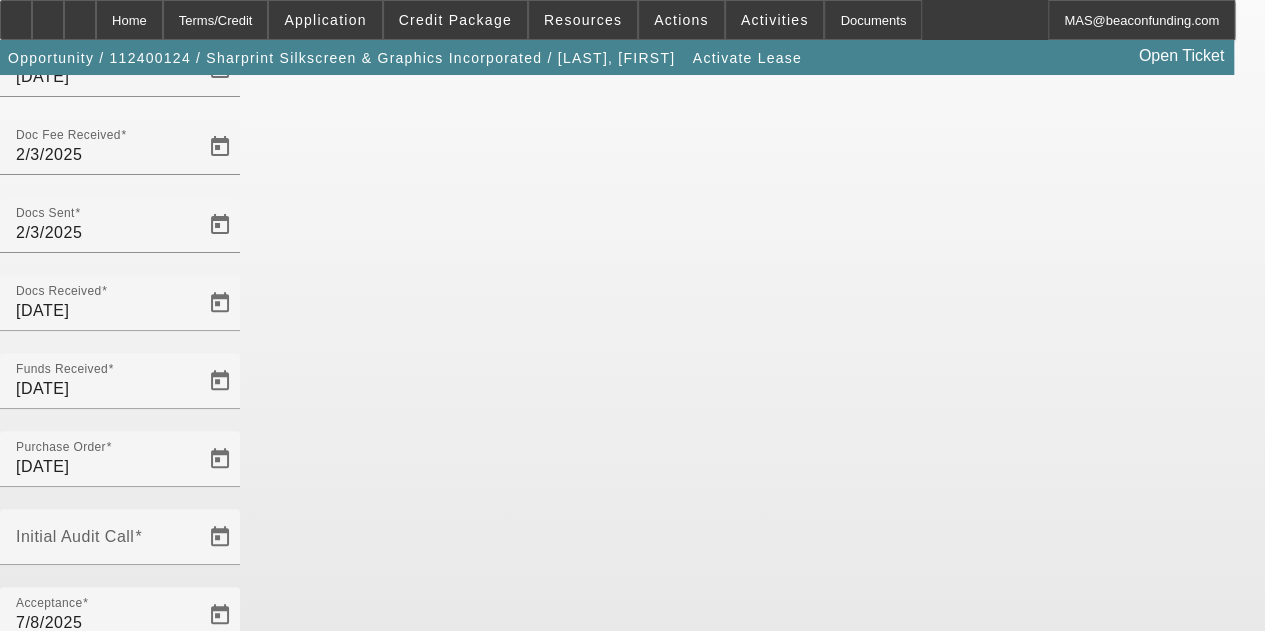 click on "Save" at bounding box center [23, 1086] 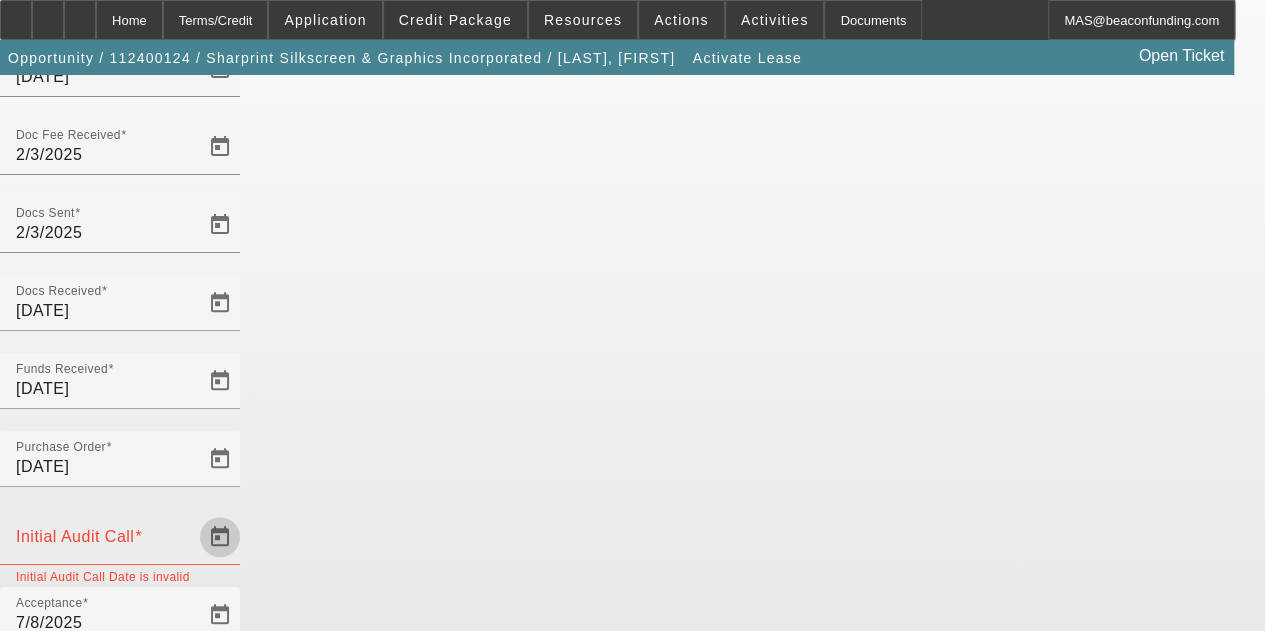 click at bounding box center [220, 537] 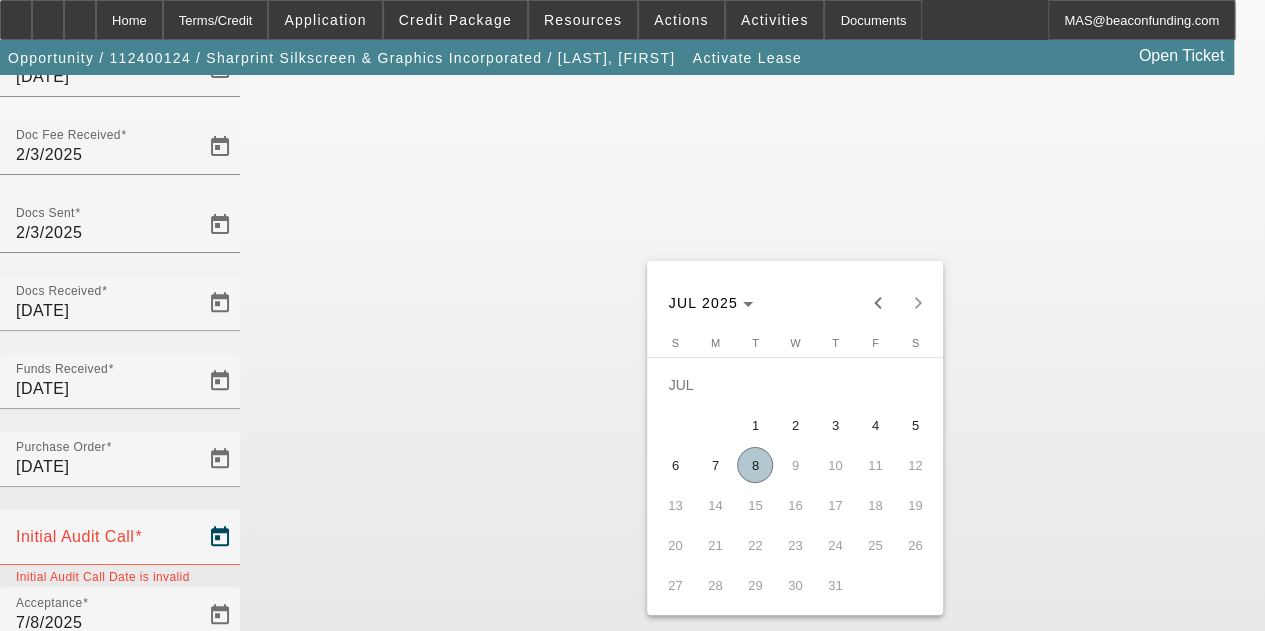 click on "8" at bounding box center (755, 465) 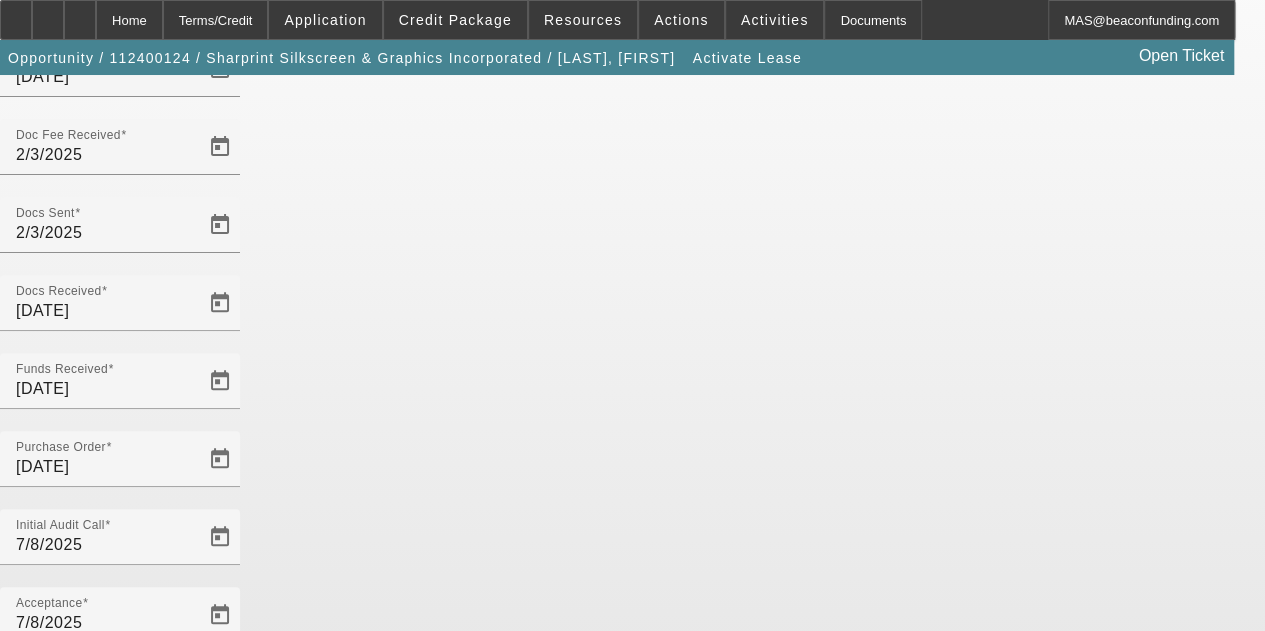 click at bounding box center [220, 771] 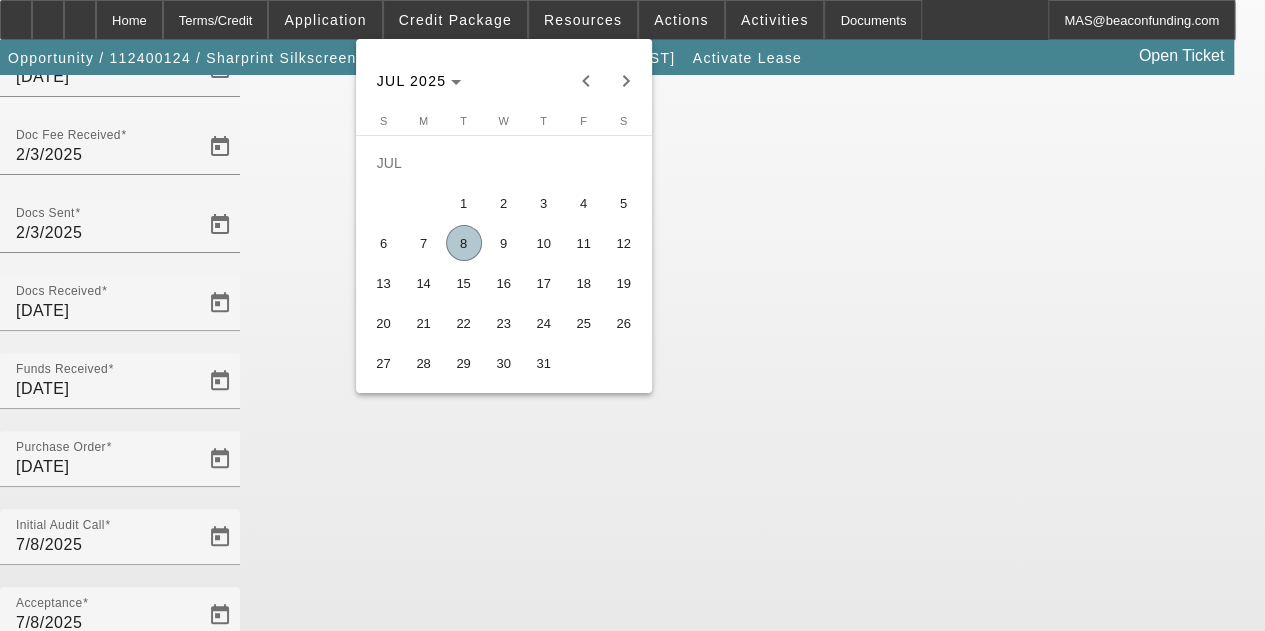 click on "8" at bounding box center (464, 243) 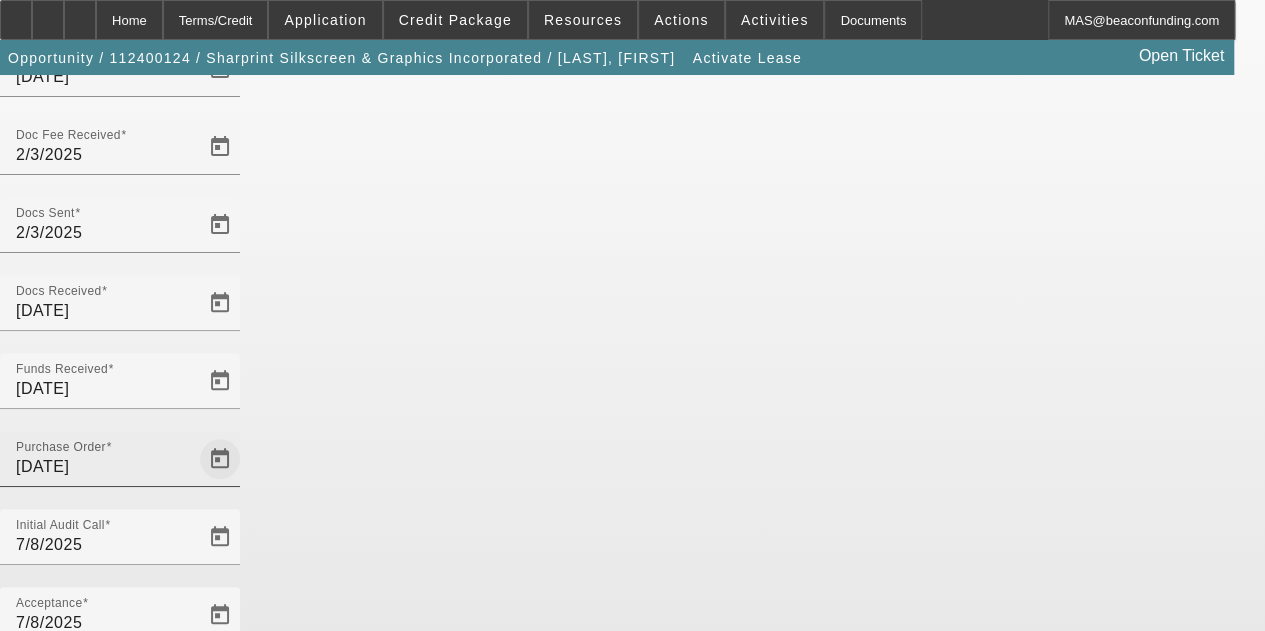 click at bounding box center (220, -9) 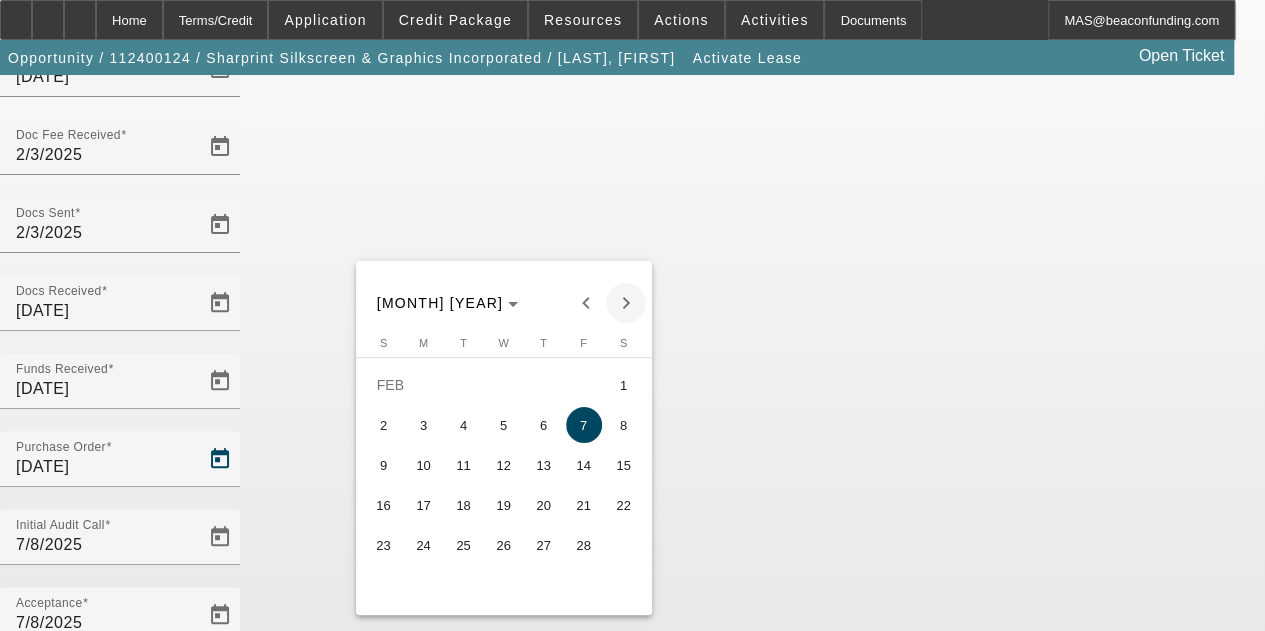 click at bounding box center (626, 303) 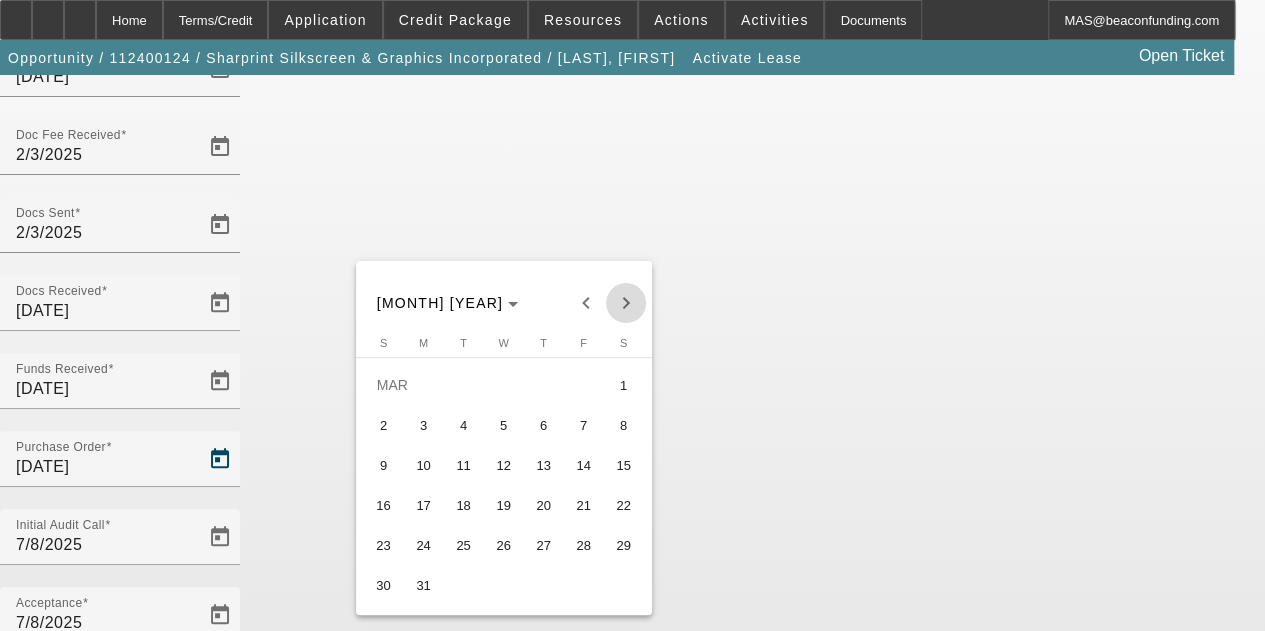 click at bounding box center (626, 303) 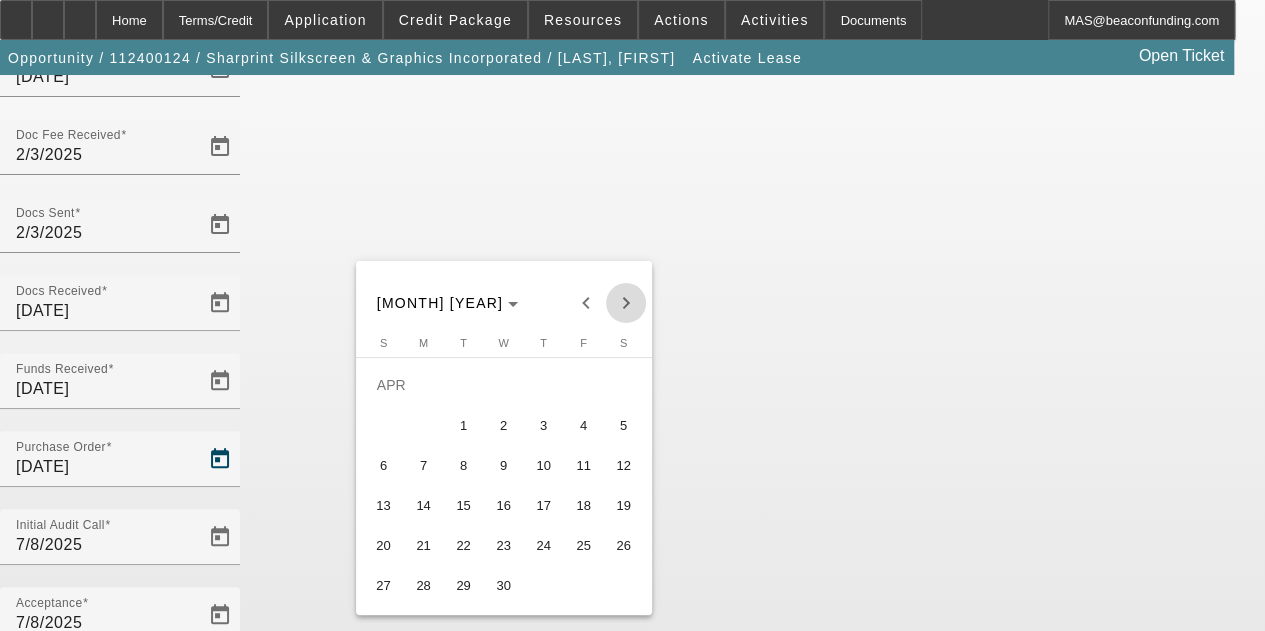 click at bounding box center (626, 303) 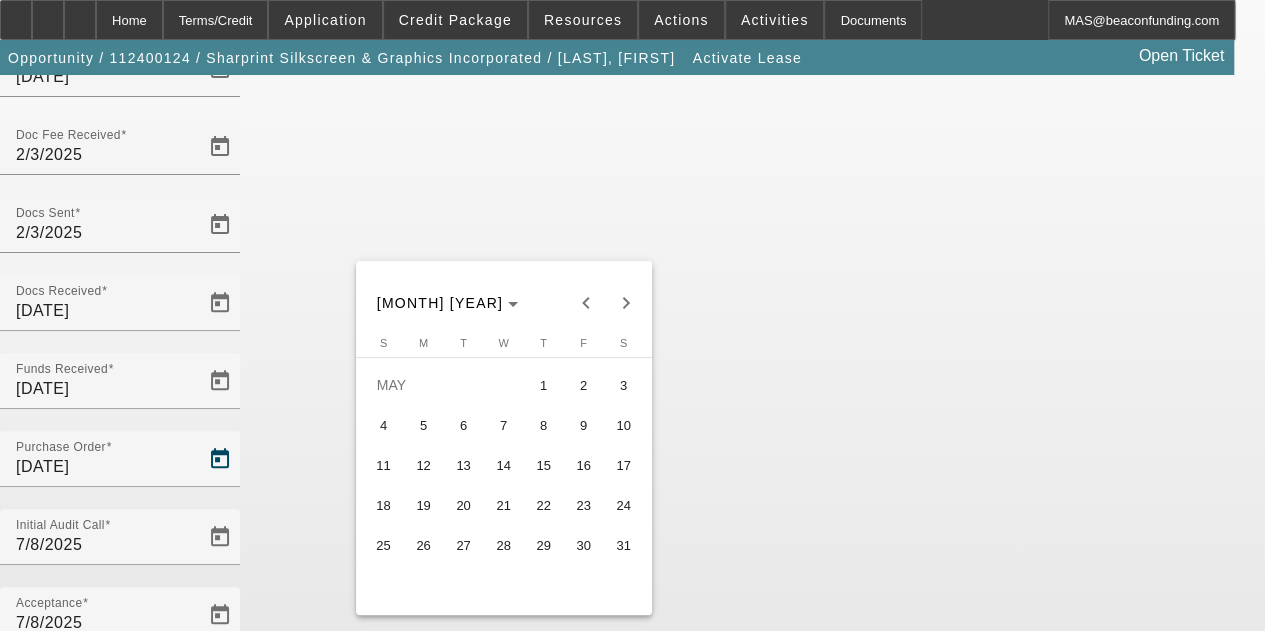 click at bounding box center (632, 315) 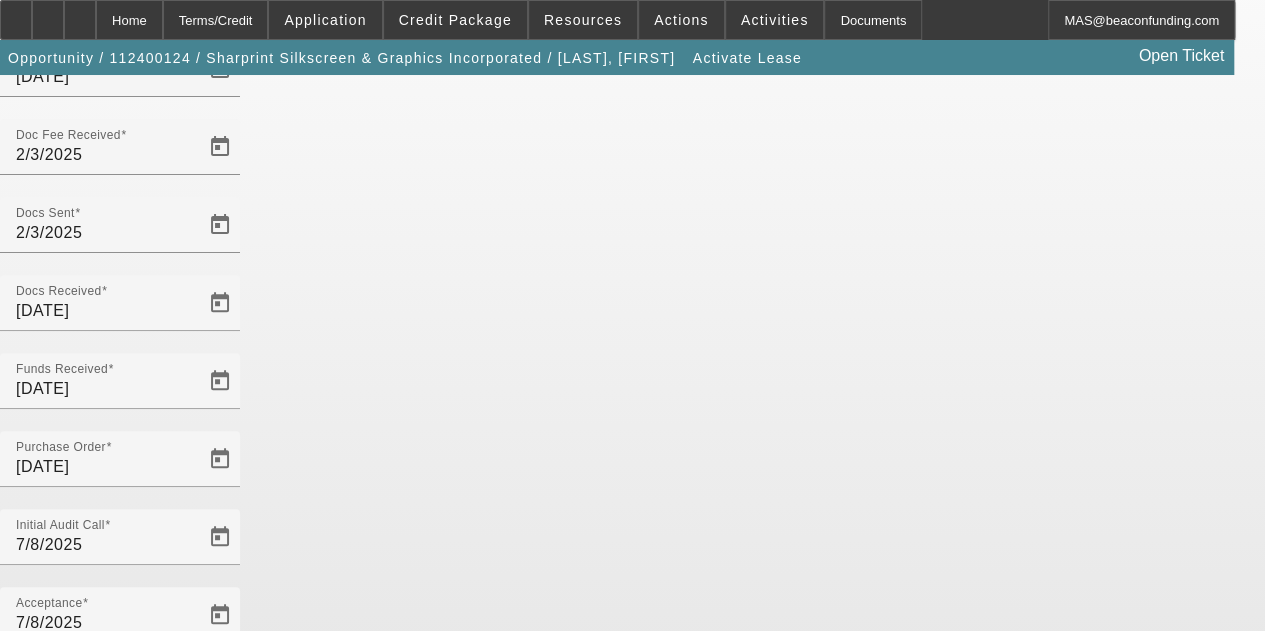 click at bounding box center [220, 927] 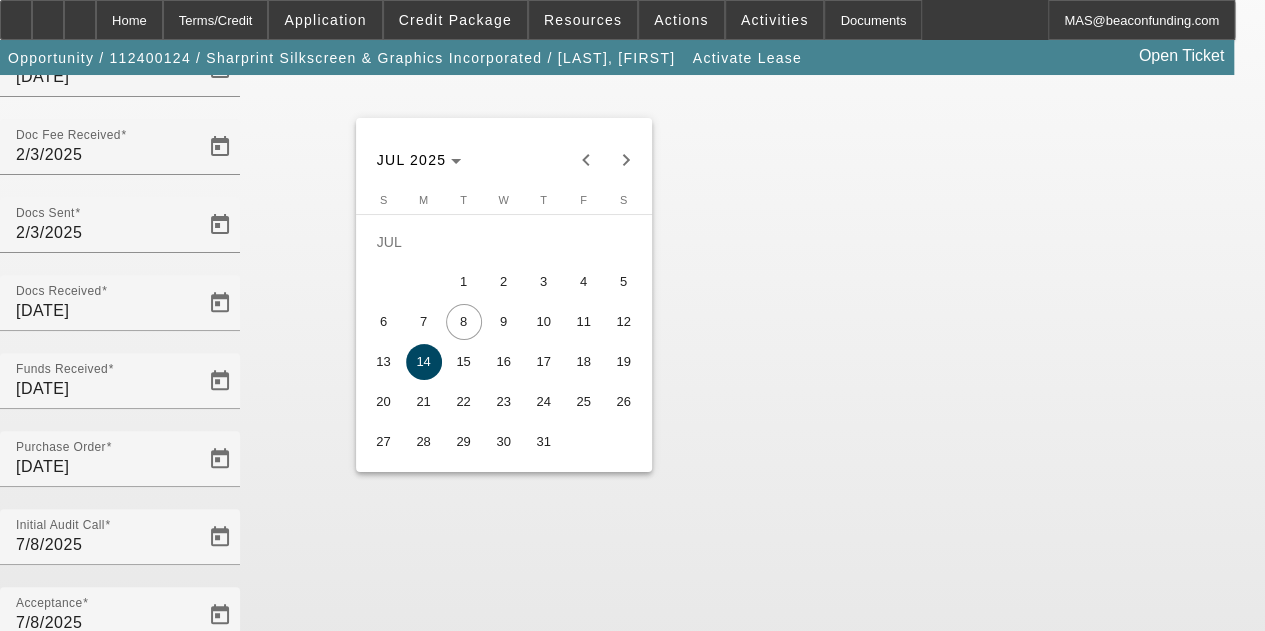 click on "11" at bounding box center [584, 322] 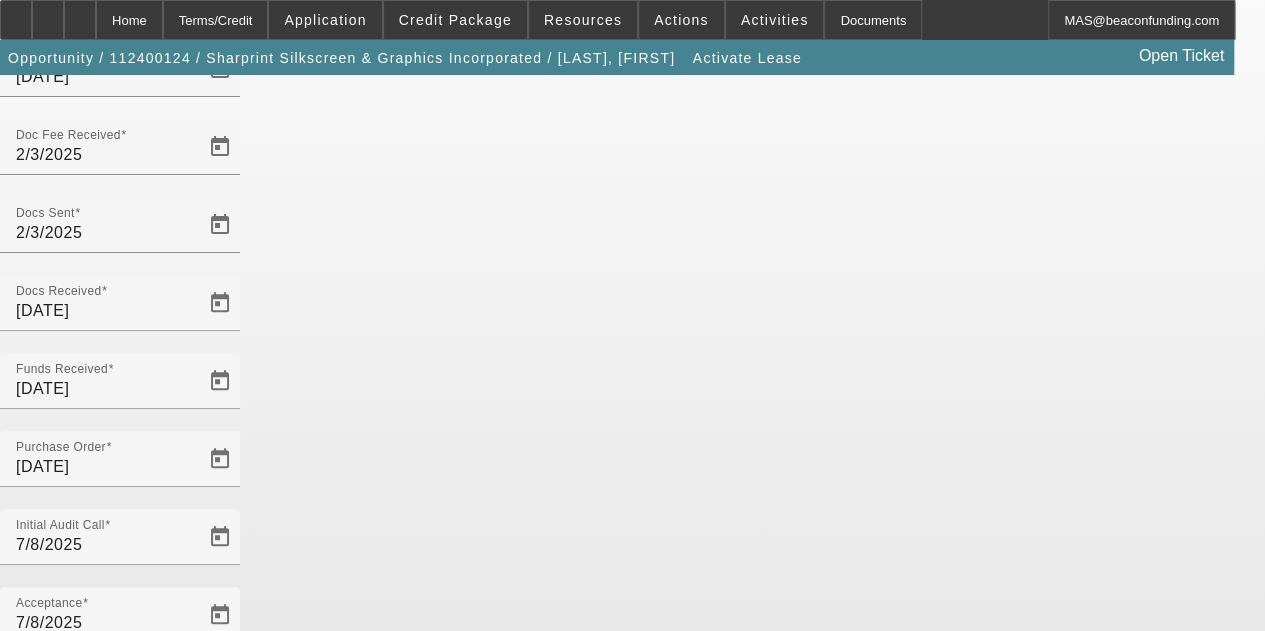 drag, startPoint x: 409, startPoint y: 431, endPoint x: 326, endPoint y: 436, distance: 83.15047 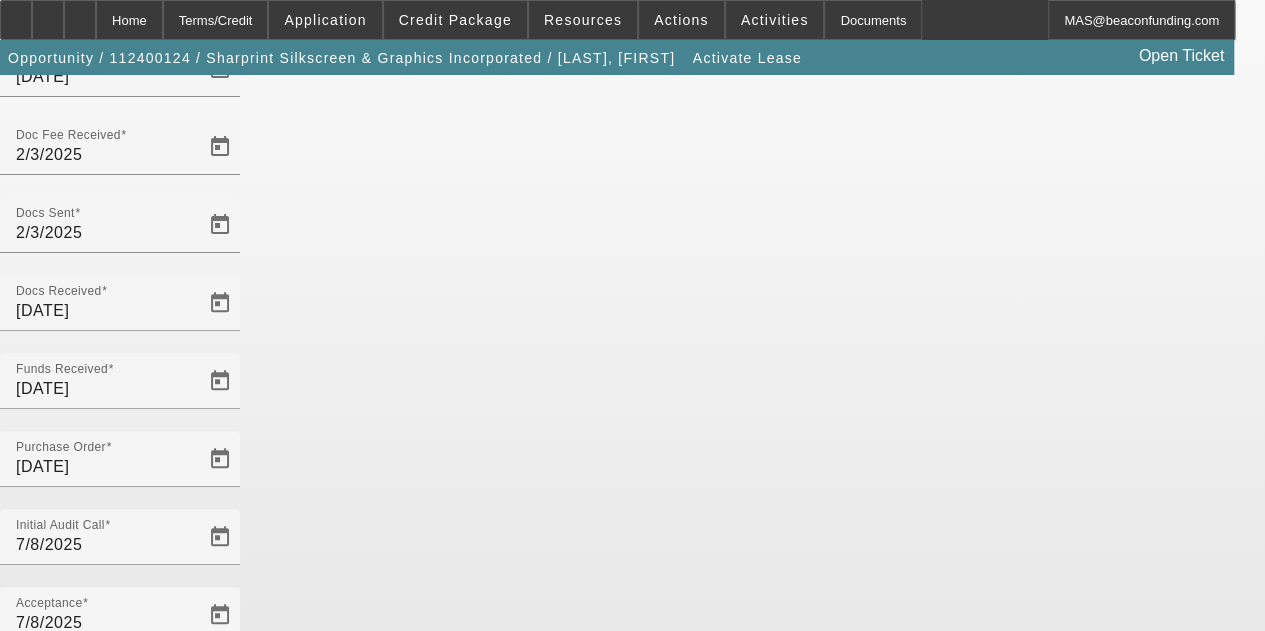 type 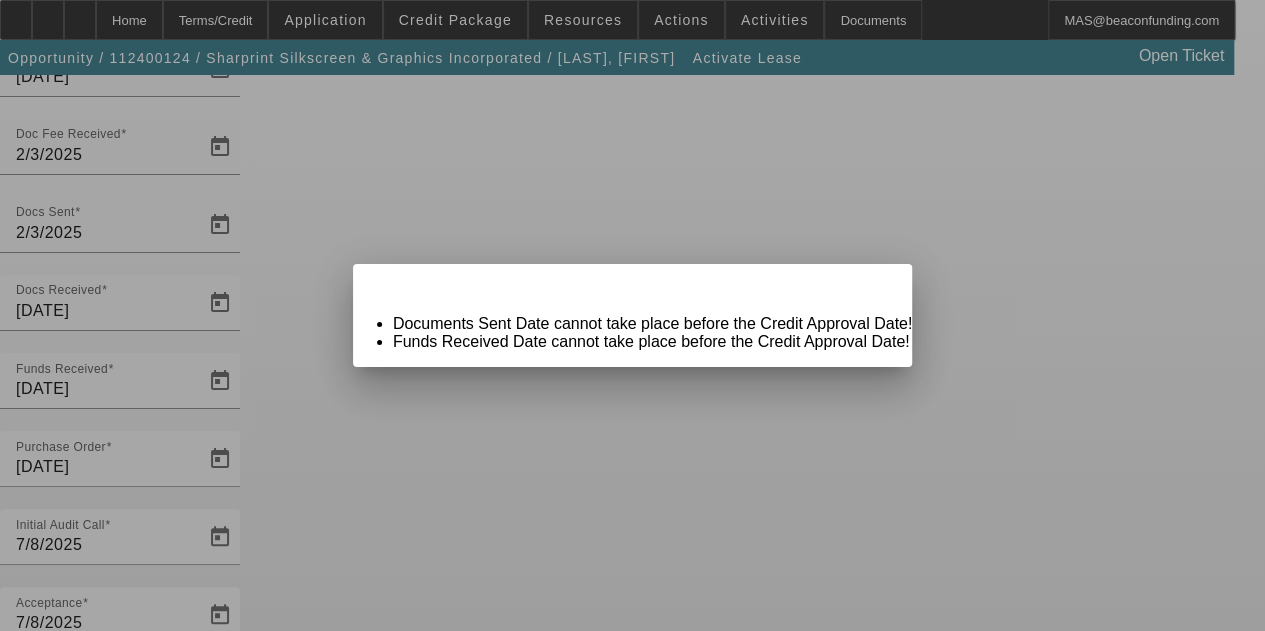 click on "Close" at bounding box center [886, 281] 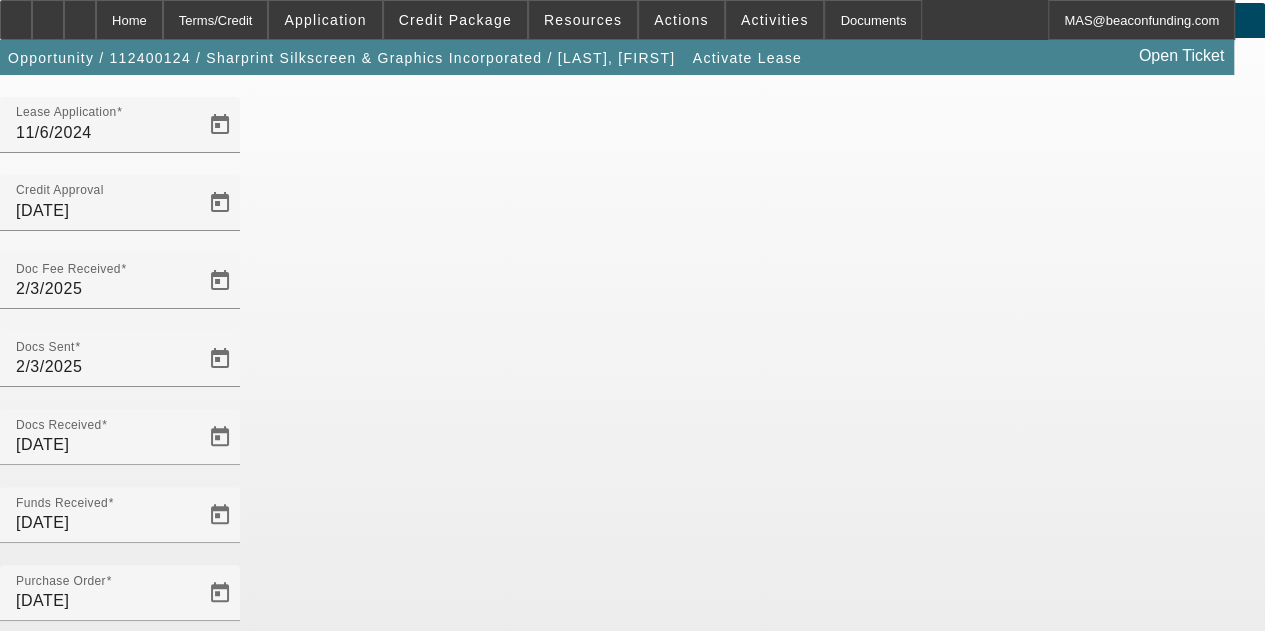 scroll, scrollTop: 71, scrollLeft: 0, axis: vertical 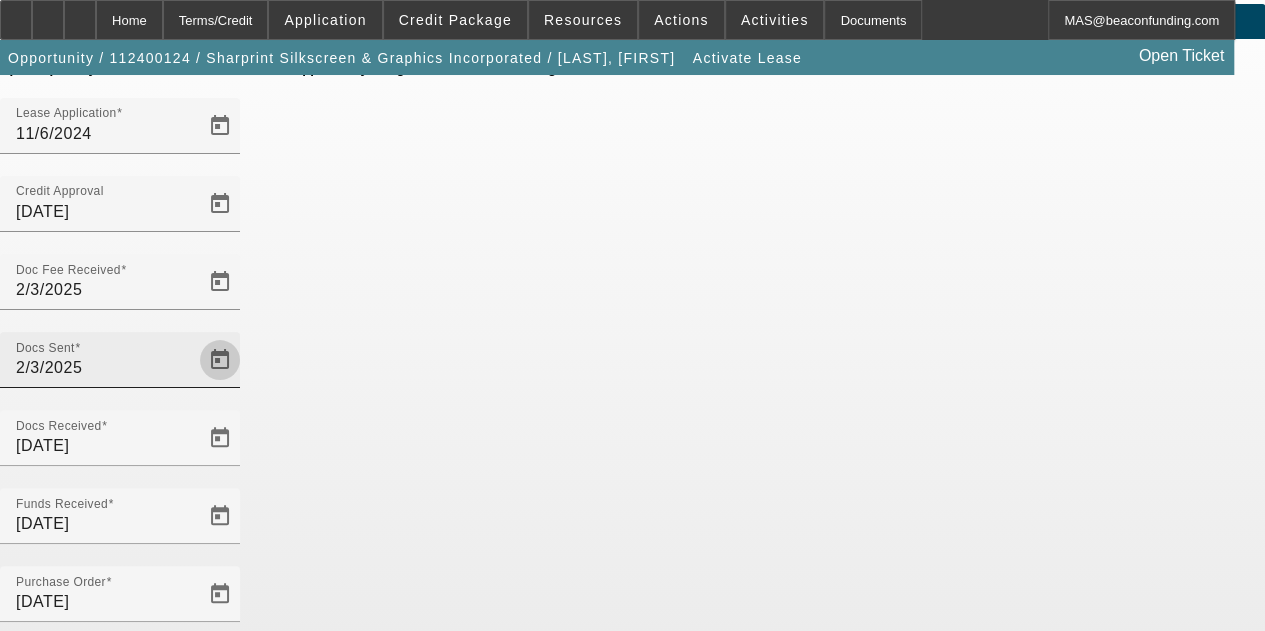 click at bounding box center [220, 360] 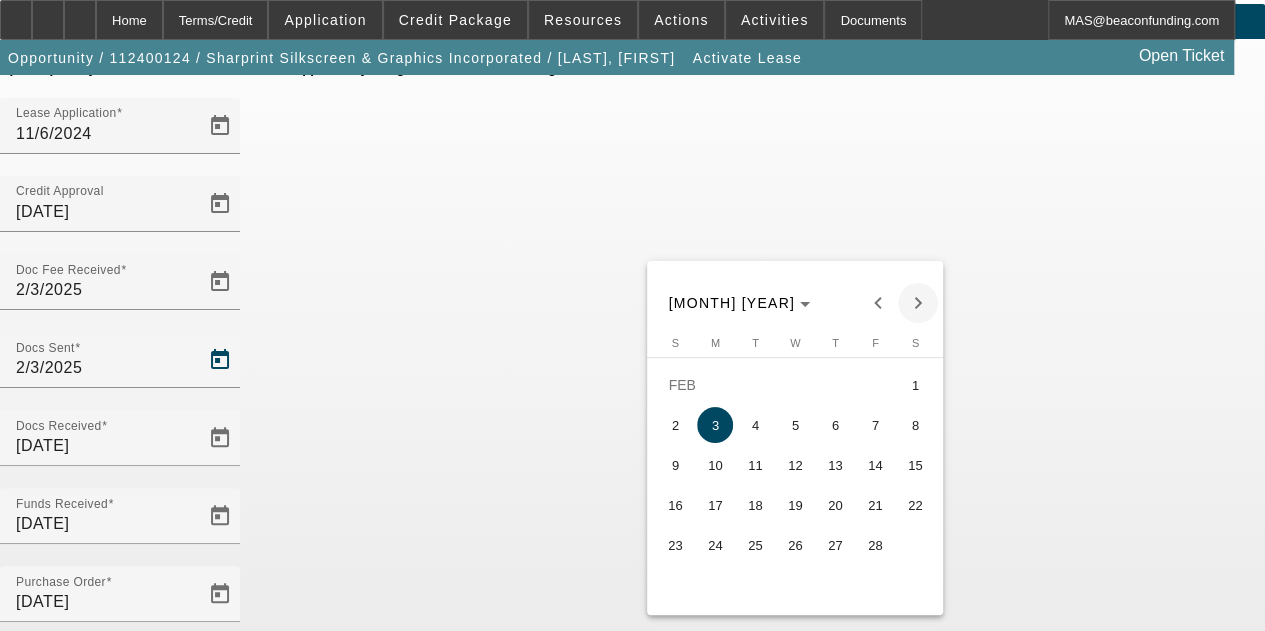 click at bounding box center (918, 303) 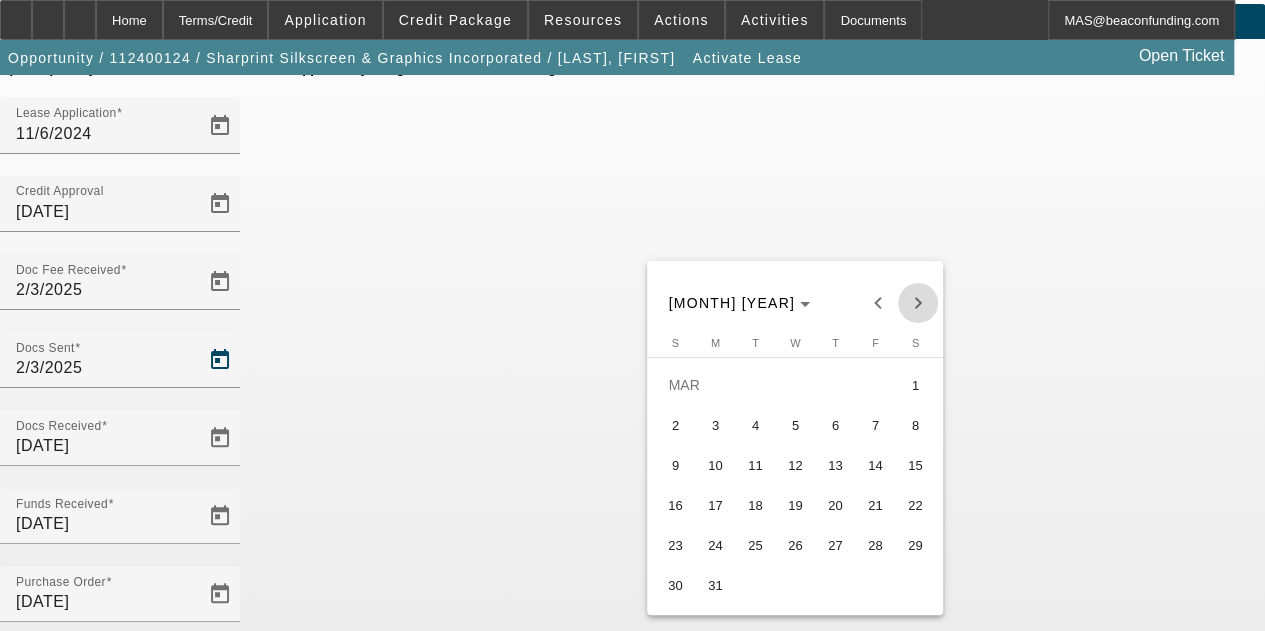 click at bounding box center [918, 303] 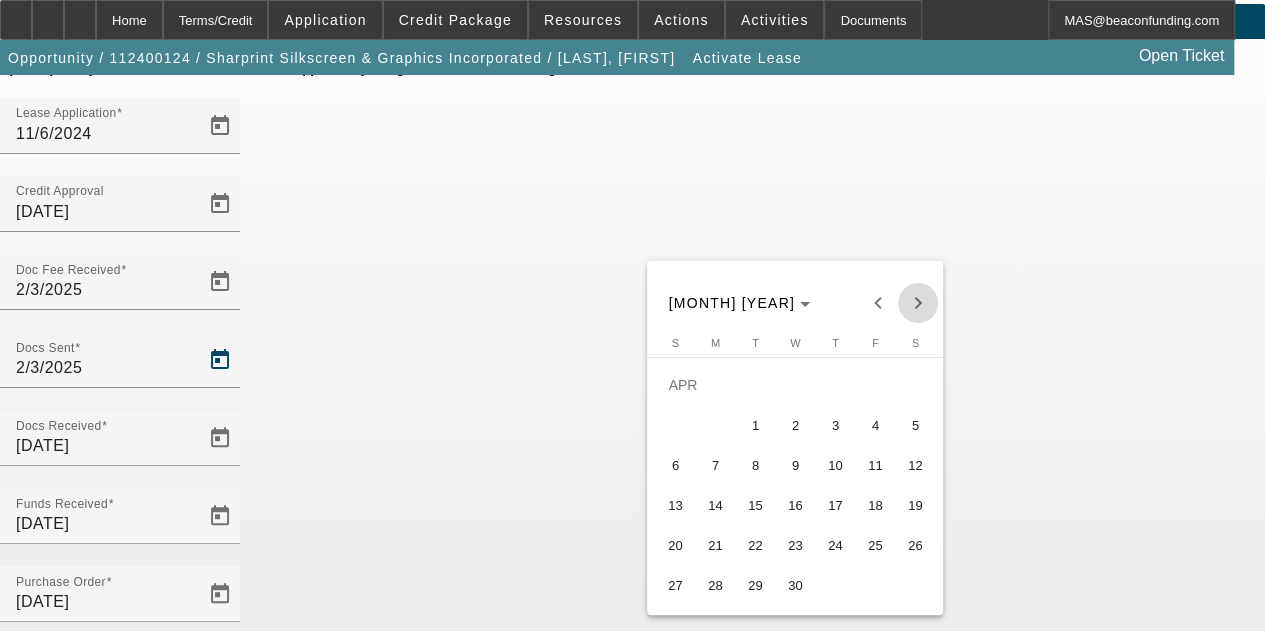 click at bounding box center (918, 303) 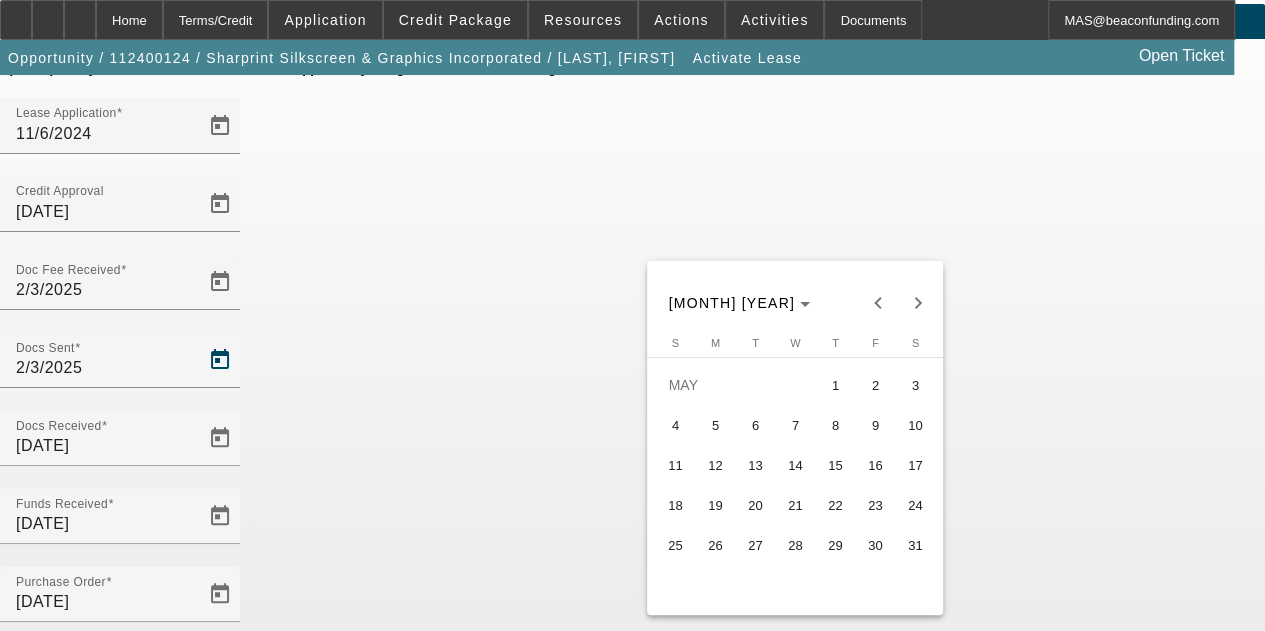 click on "12" at bounding box center [715, 465] 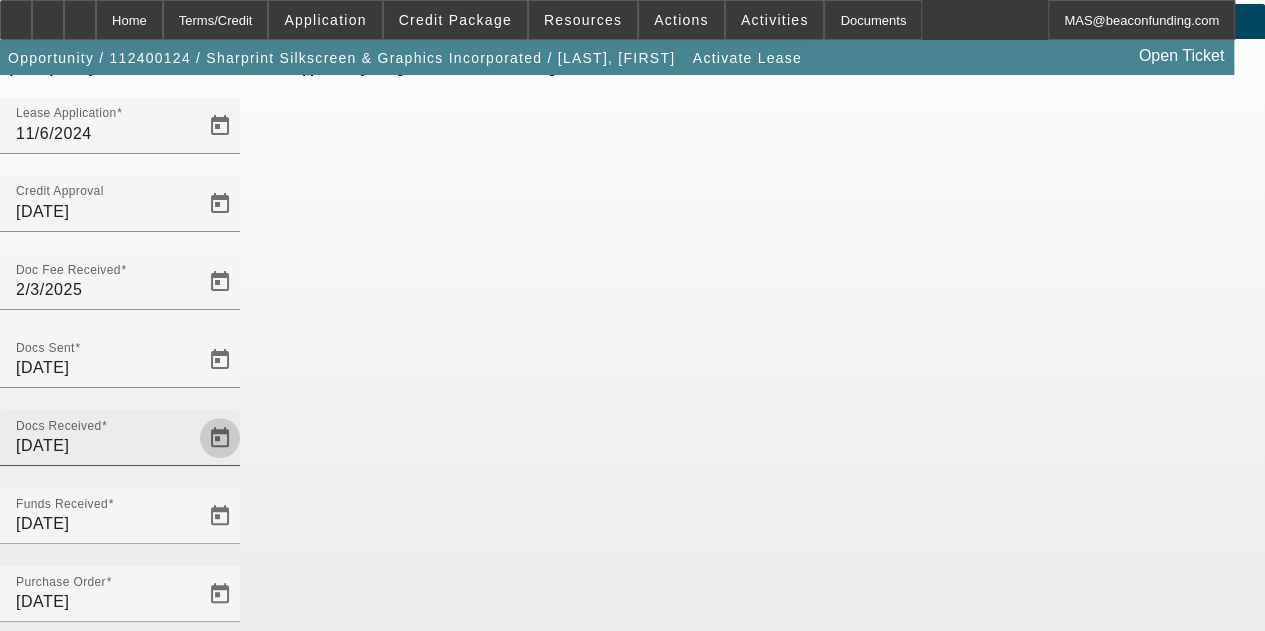 click at bounding box center (220, 438) 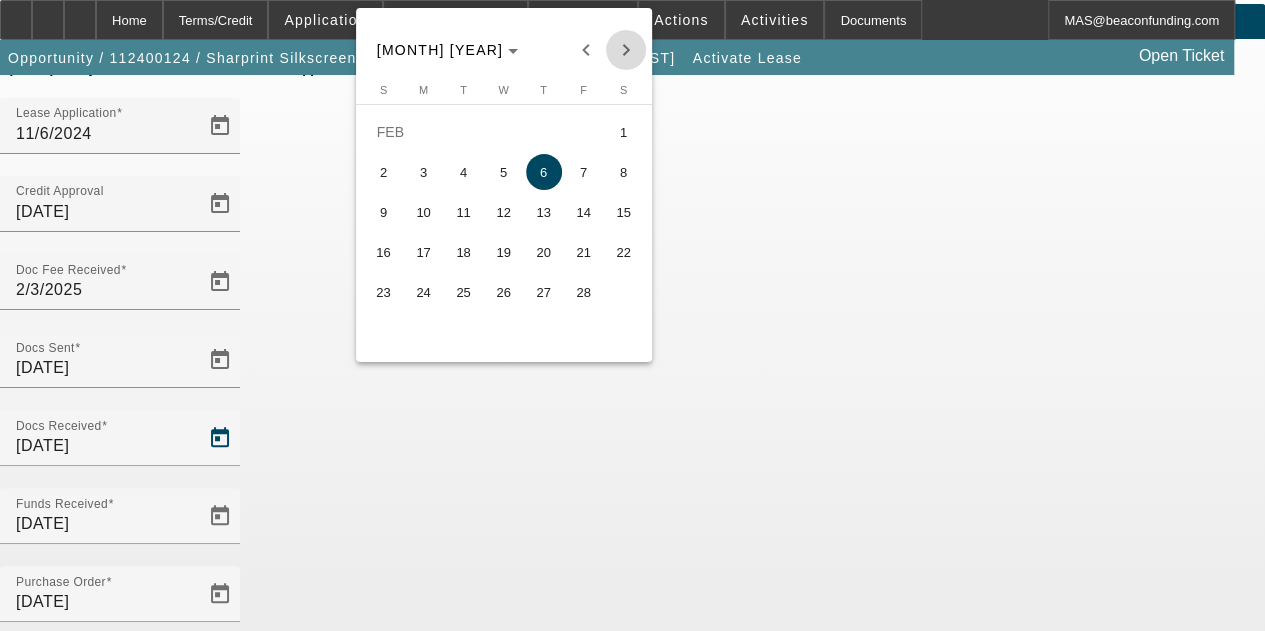 click at bounding box center (626, 50) 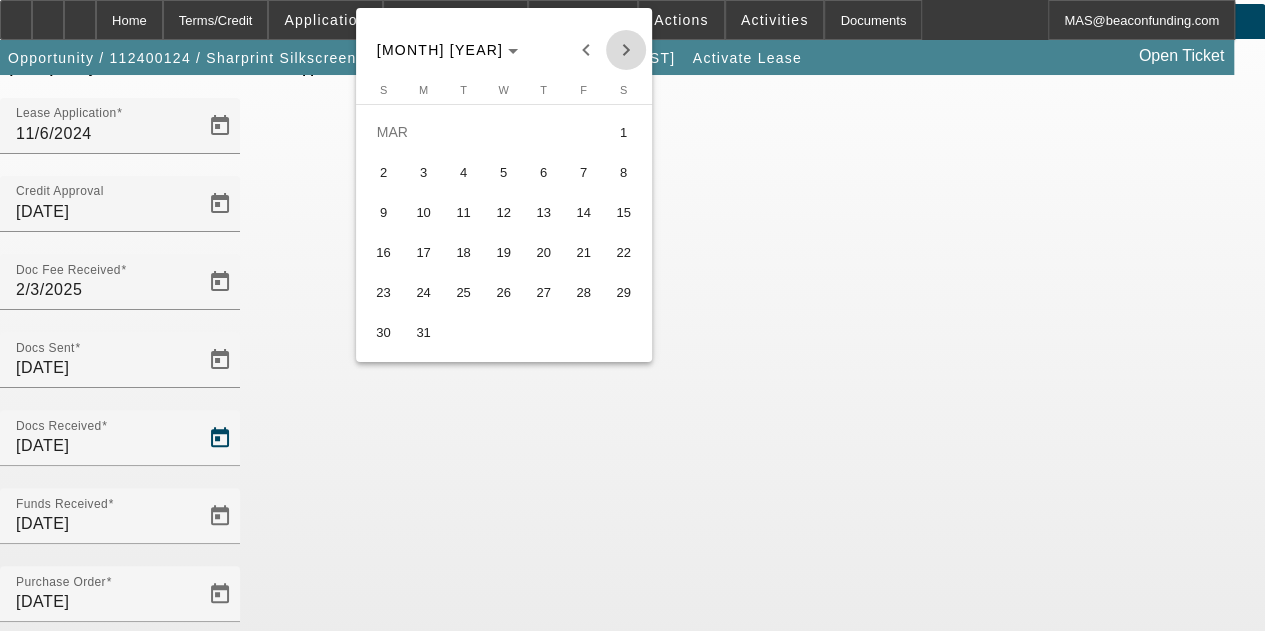 click at bounding box center (626, 50) 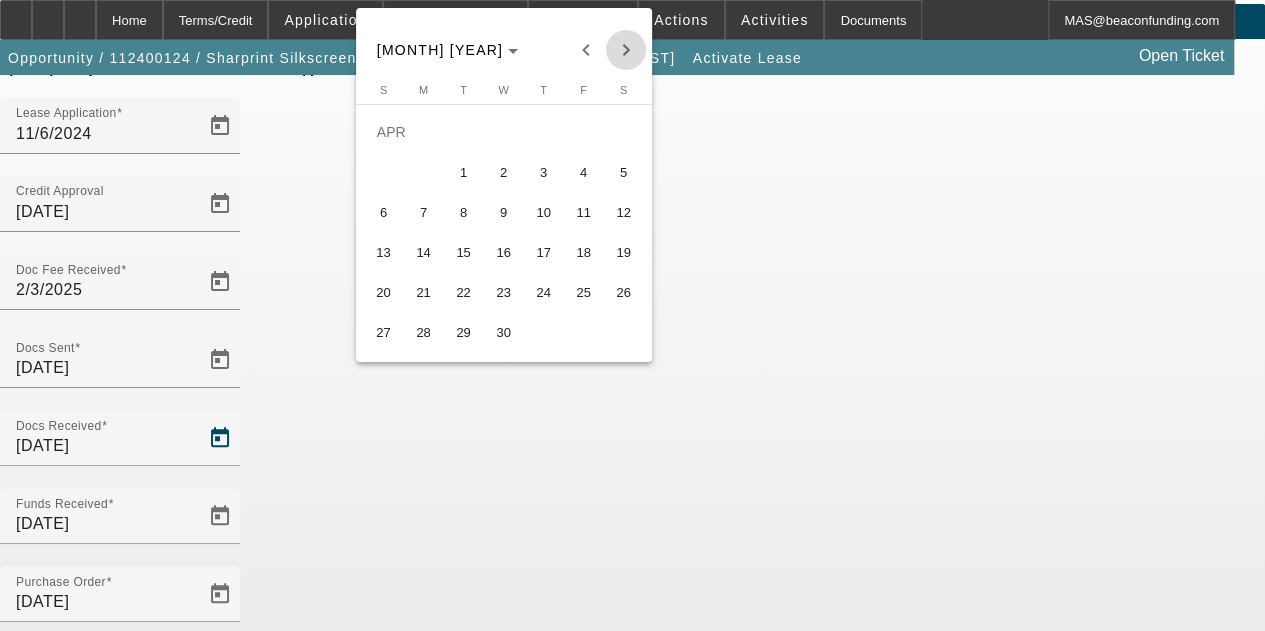 click at bounding box center (626, 50) 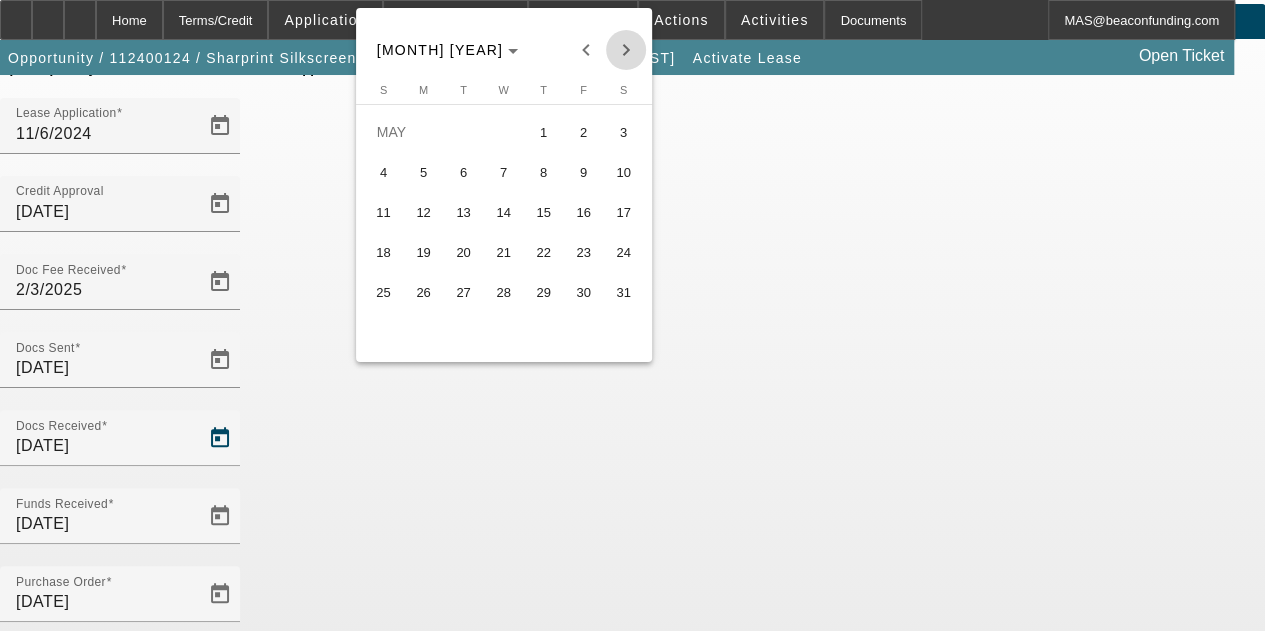 click at bounding box center [626, 50] 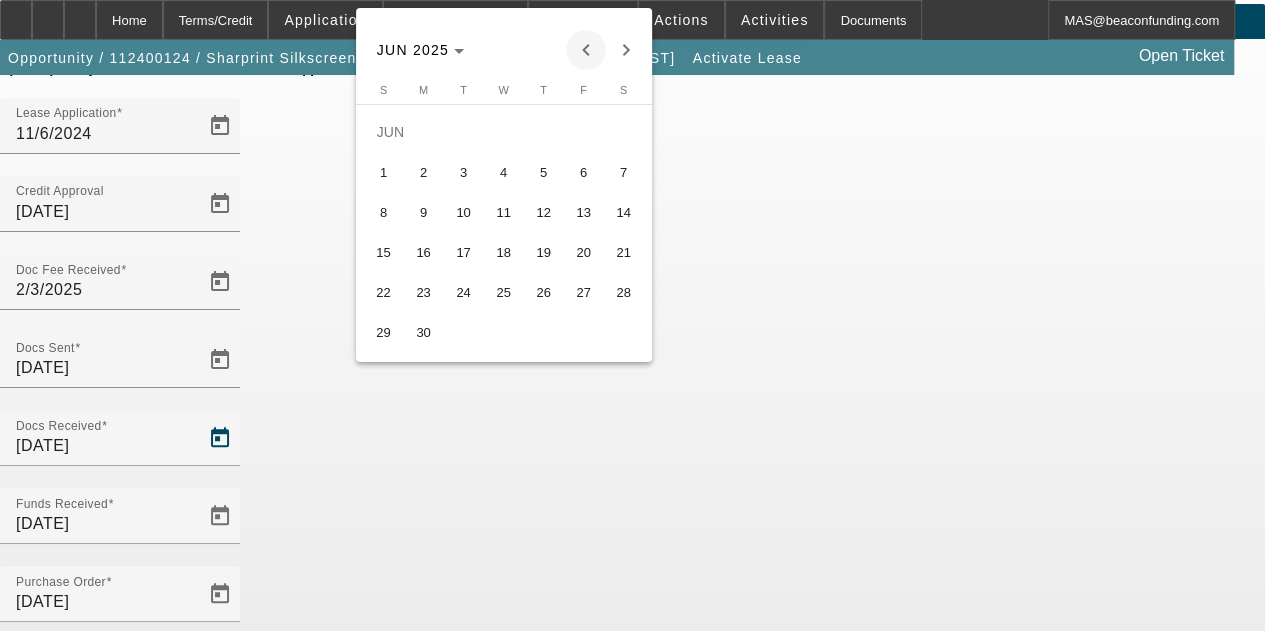 click at bounding box center [586, 50] 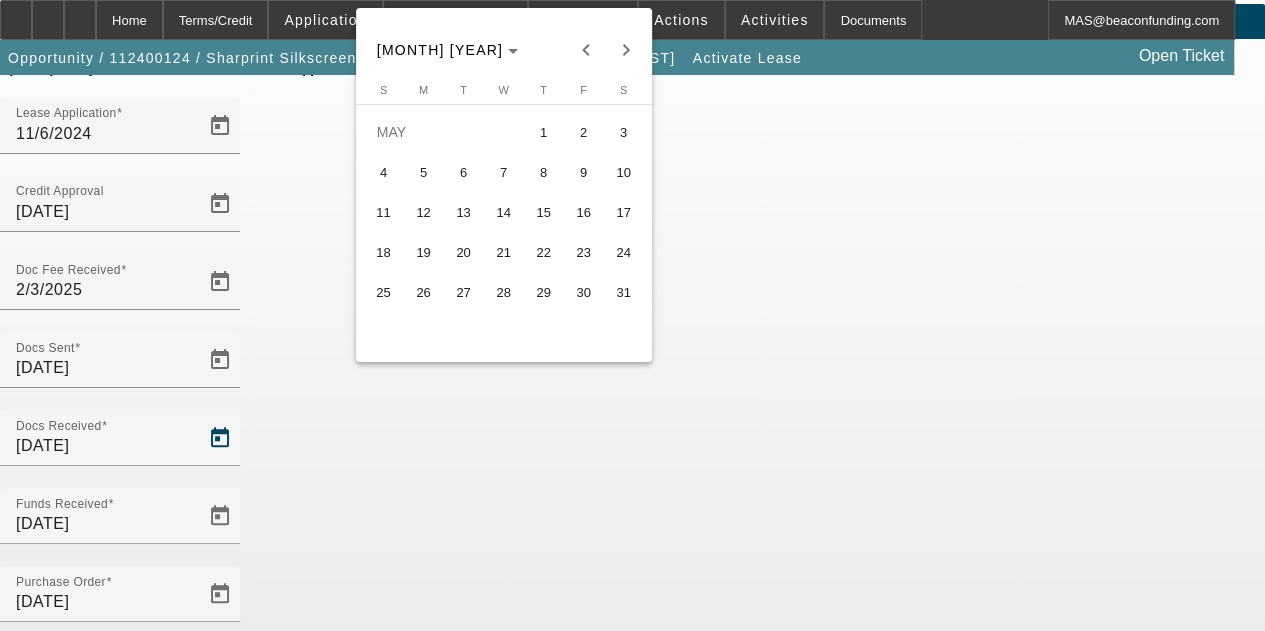 click on "12" at bounding box center (424, 212) 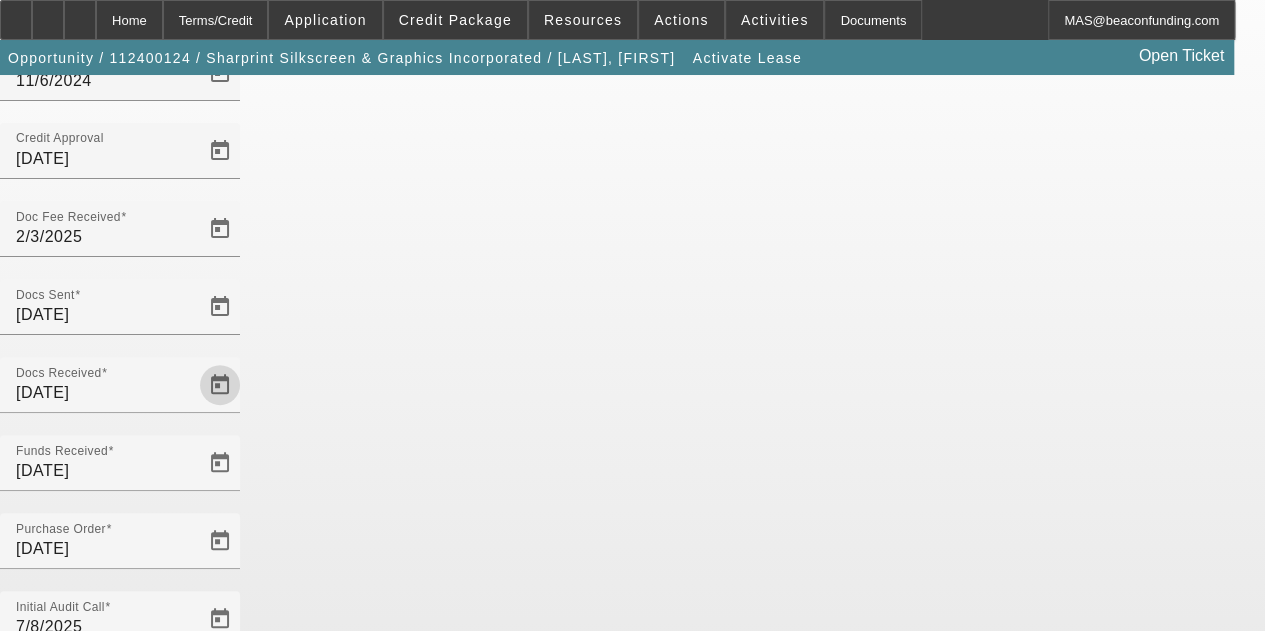 scroll, scrollTop: 206, scrollLeft: 0, axis: vertical 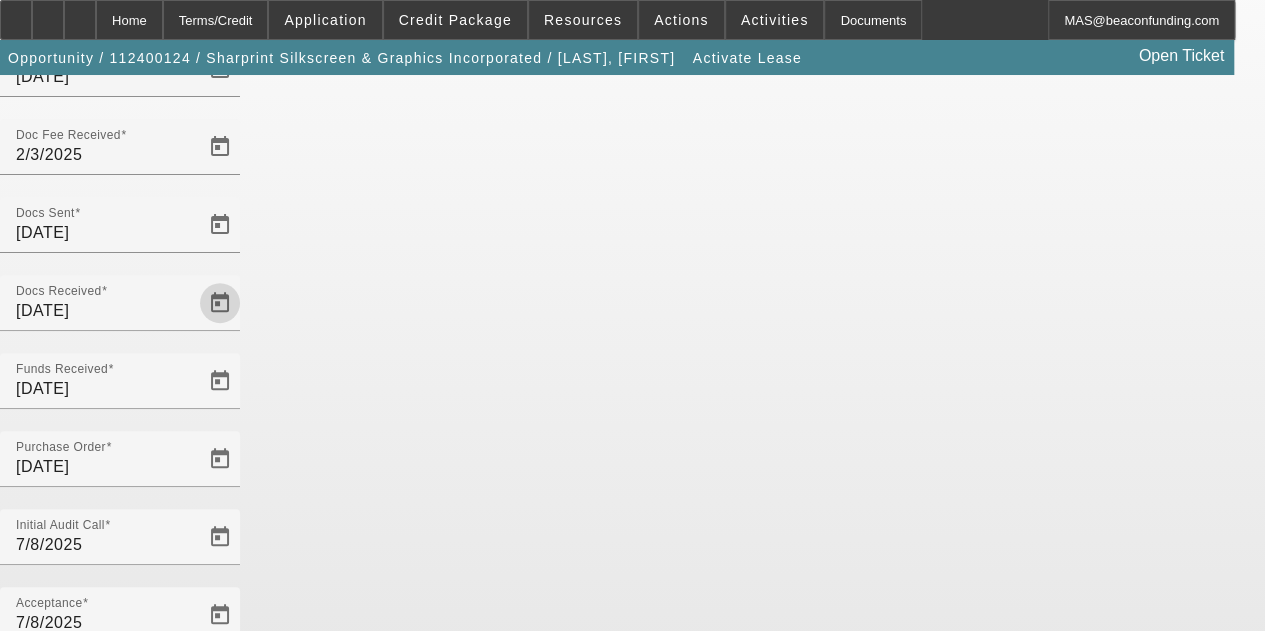 click on "Save" at bounding box center [23, 1086] 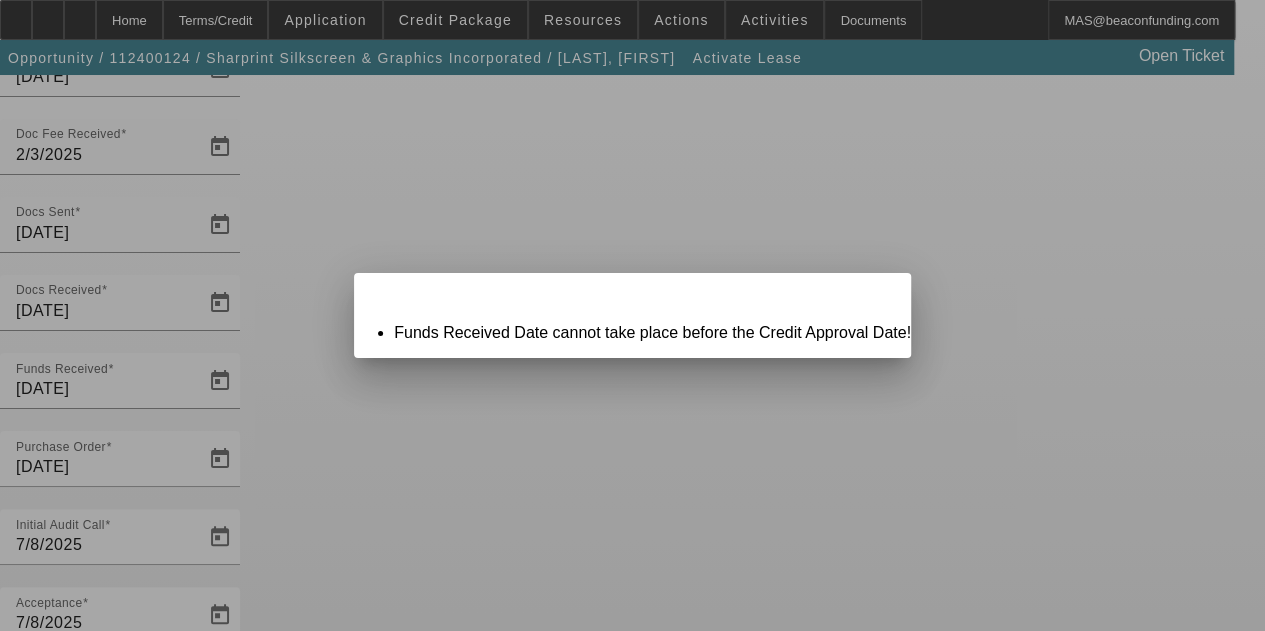 scroll, scrollTop: 0, scrollLeft: 0, axis: both 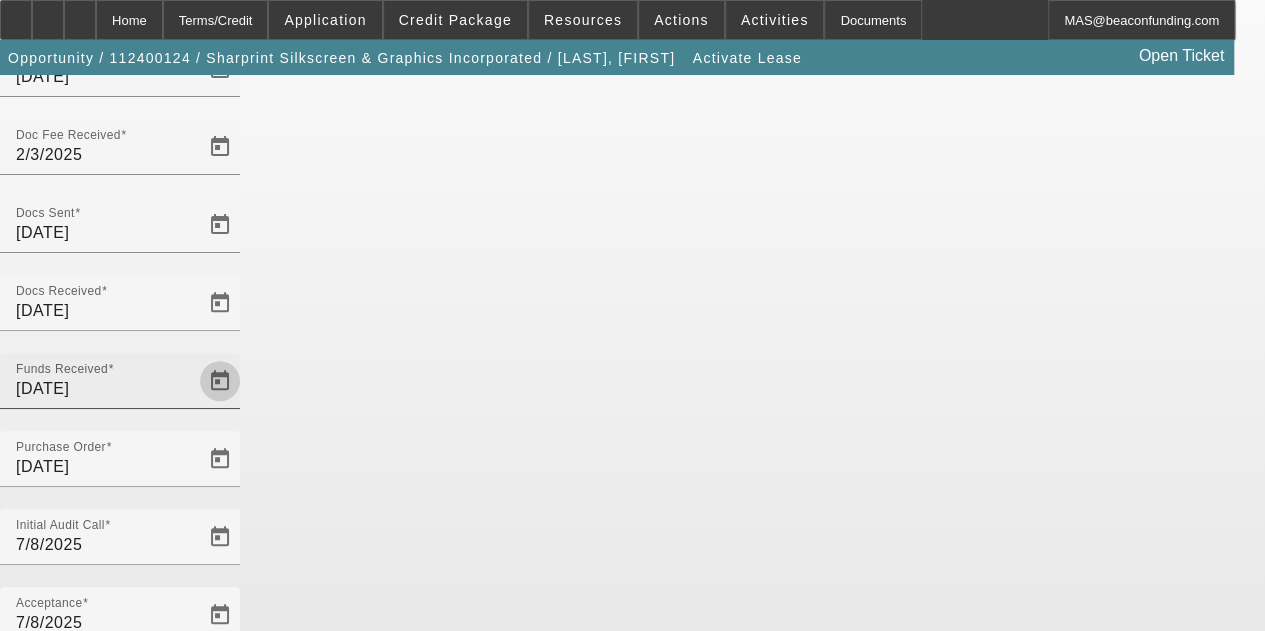 click at bounding box center (220, 381) 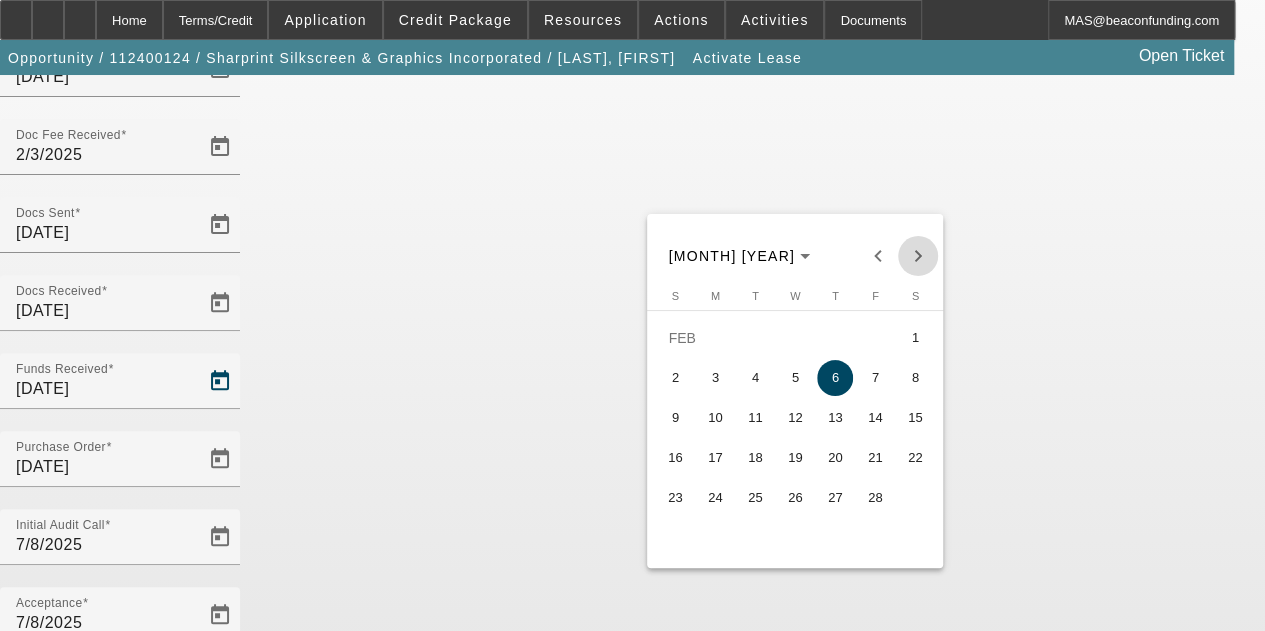 click at bounding box center [918, 256] 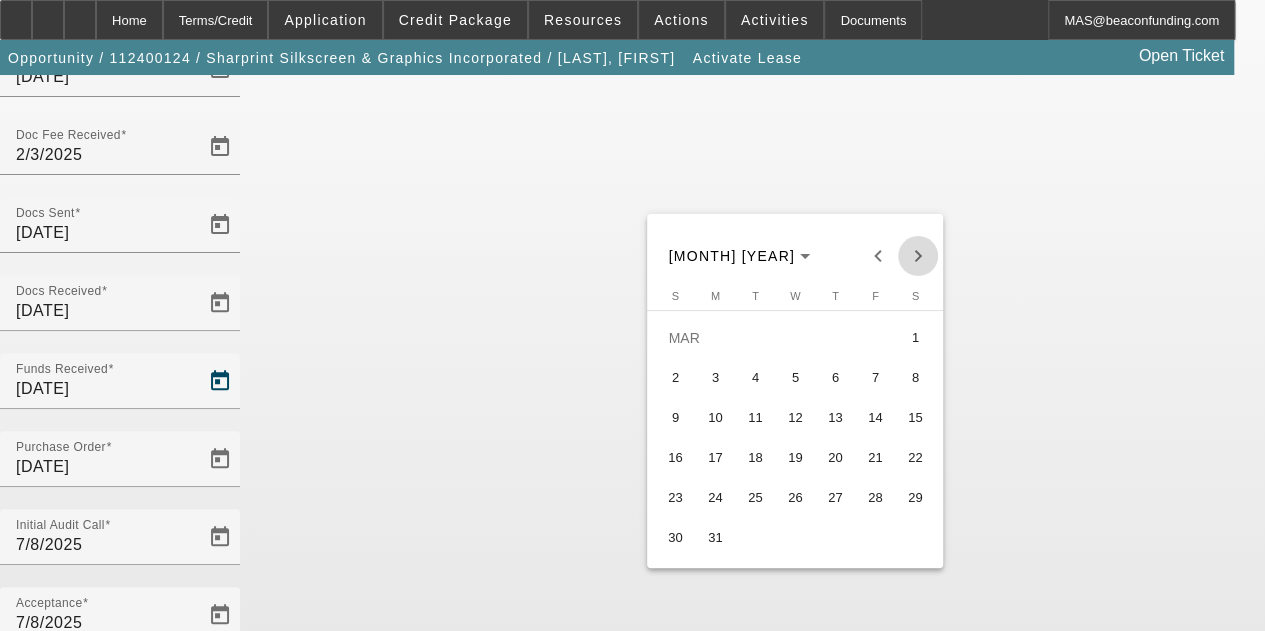 click at bounding box center [918, 256] 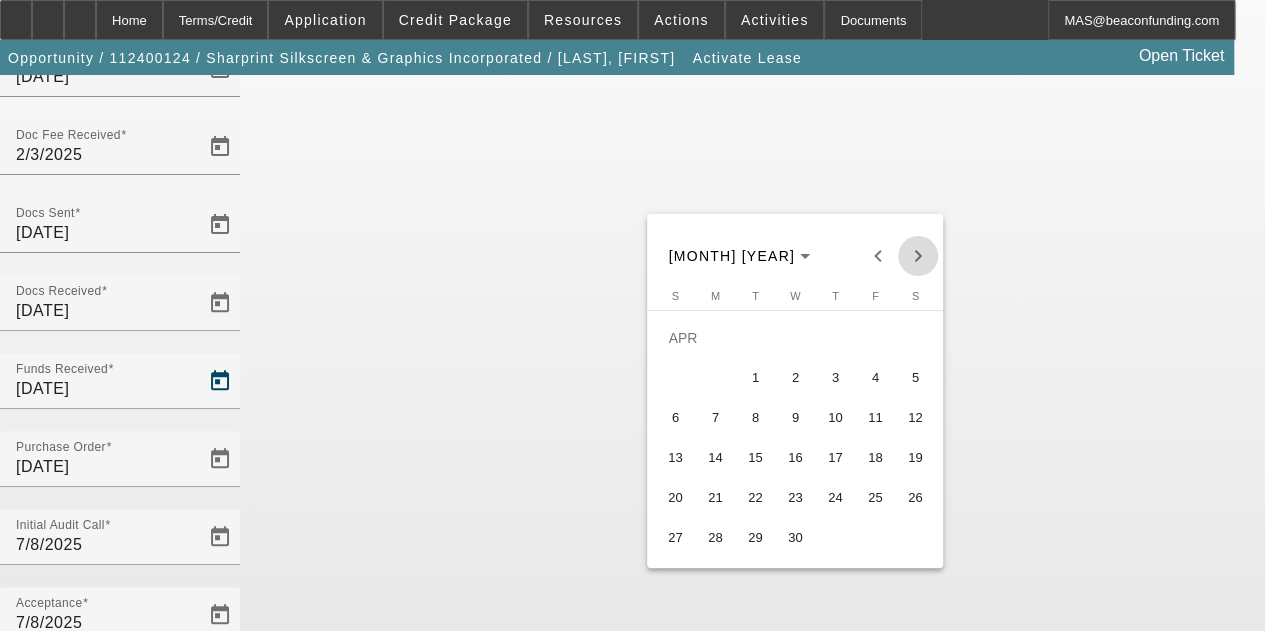 click at bounding box center [918, 256] 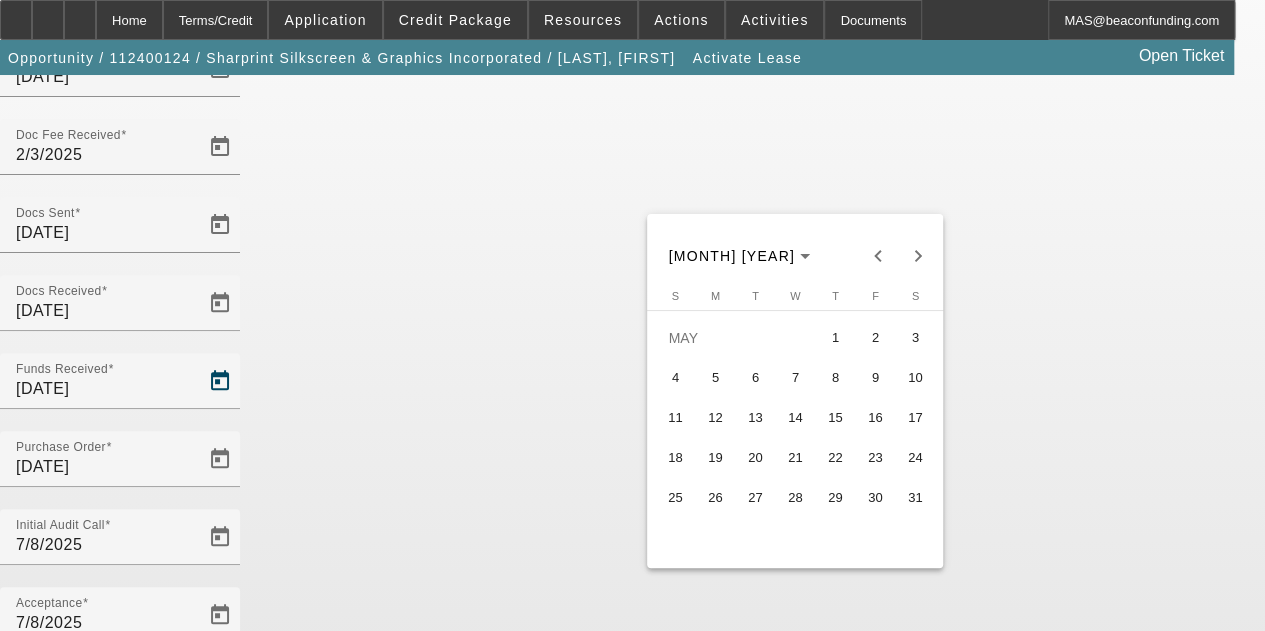 click on "12" at bounding box center (715, 418) 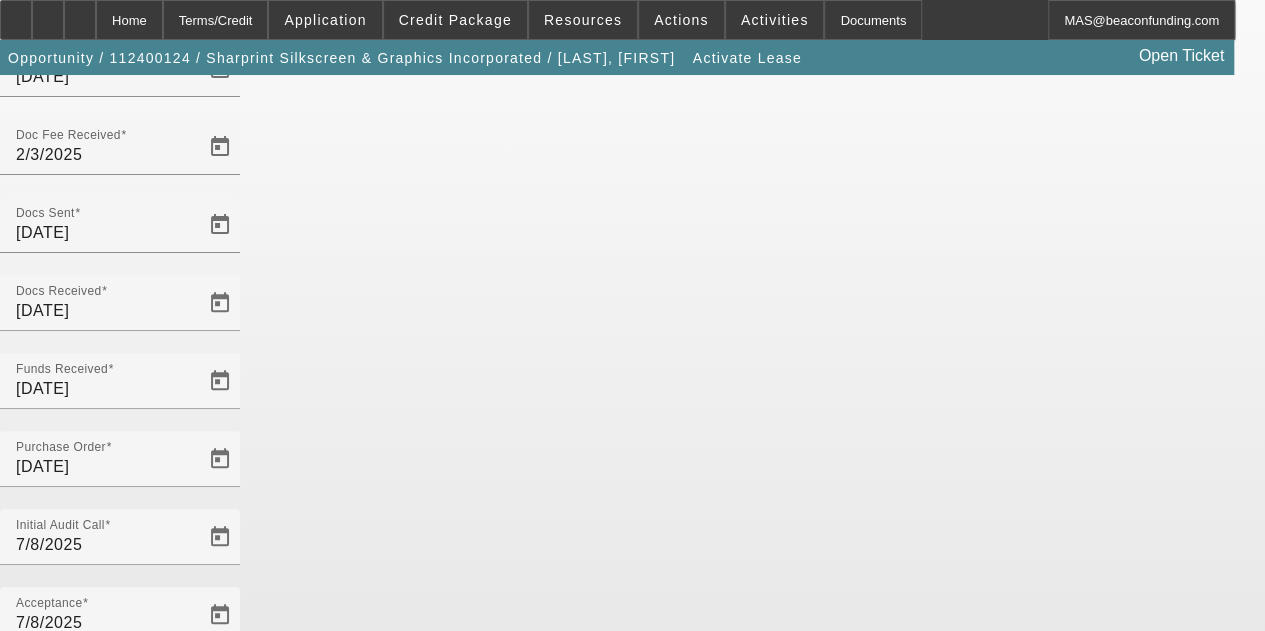 click on "Save" at bounding box center (23, 1086) 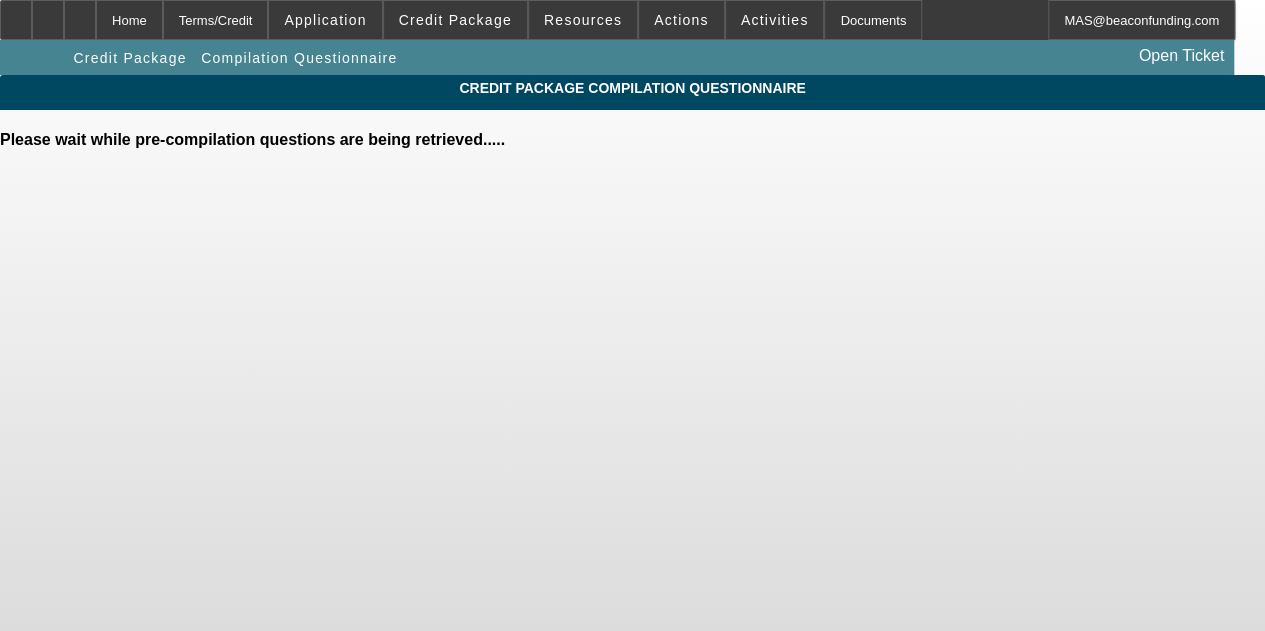 scroll, scrollTop: 0, scrollLeft: 0, axis: both 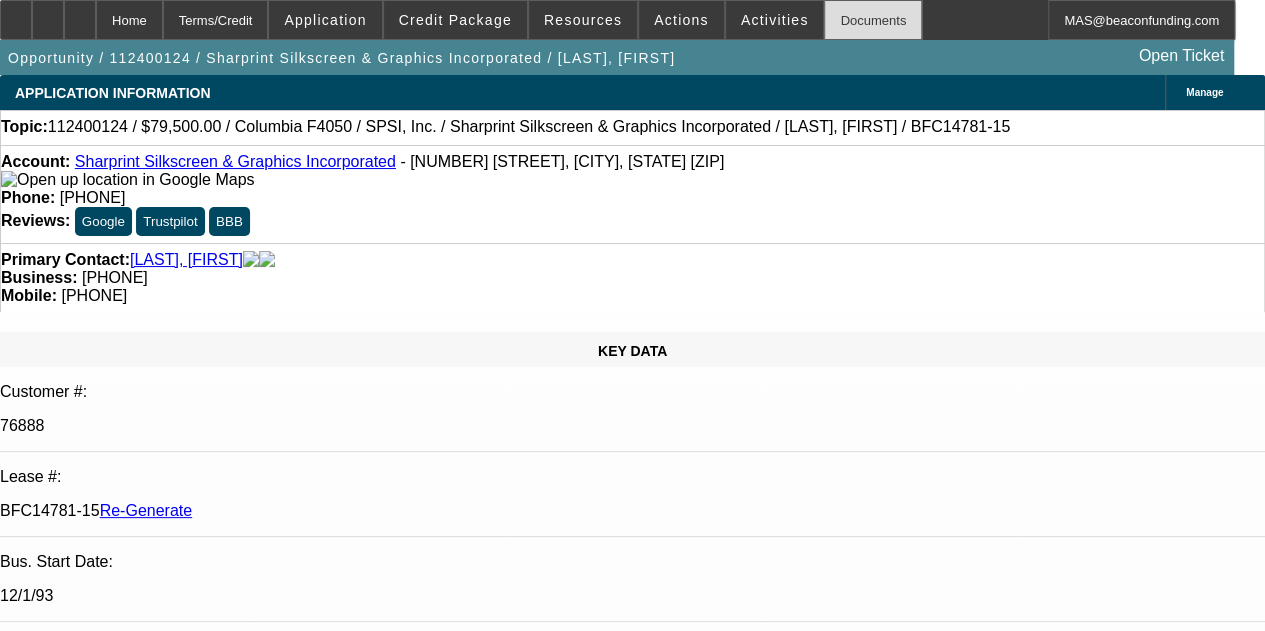 click on "Documents" at bounding box center (873, 20) 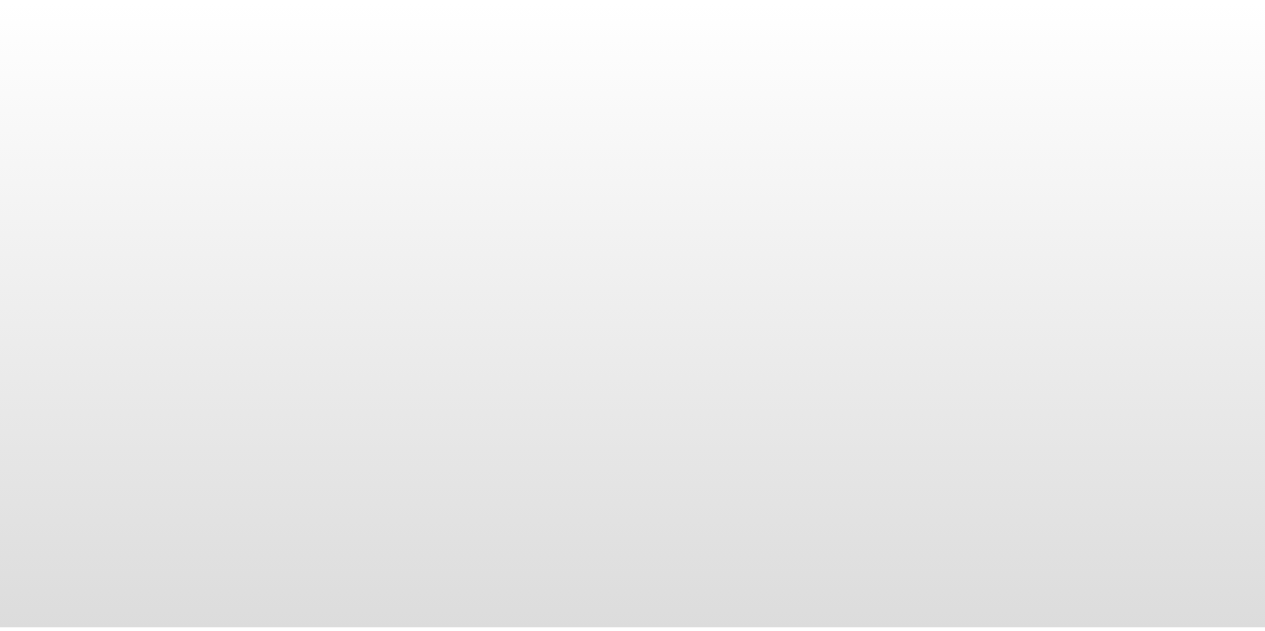scroll, scrollTop: 0, scrollLeft: 0, axis: both 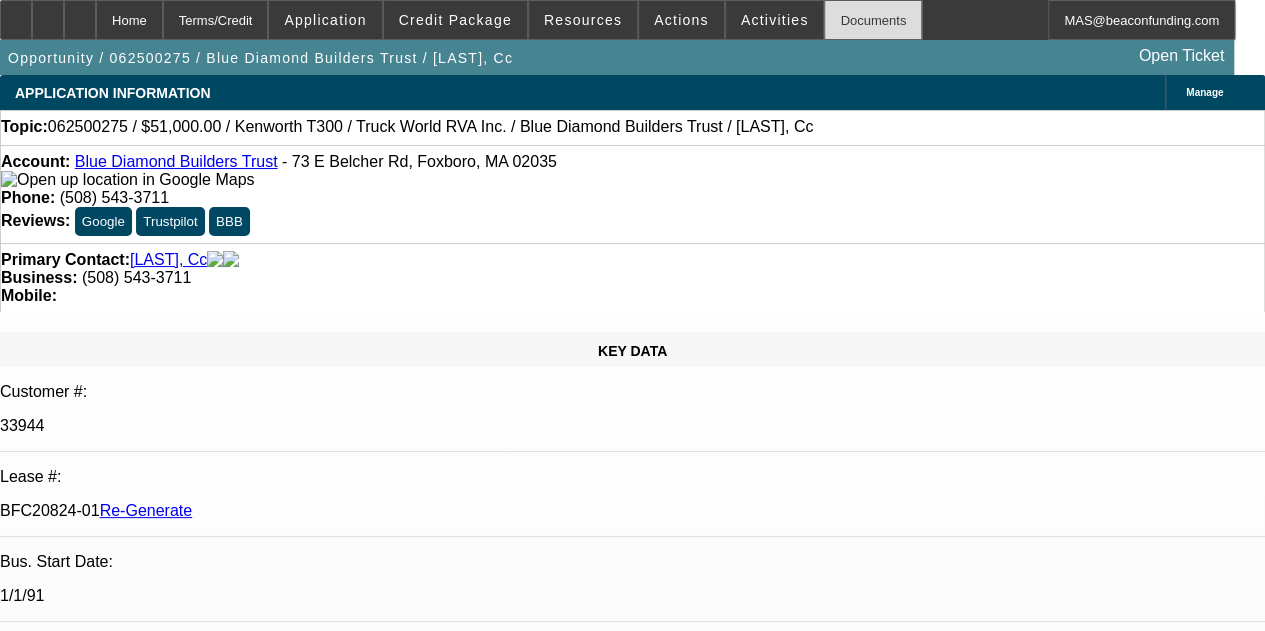 click on "Documents" at bounding box center (873, 20) 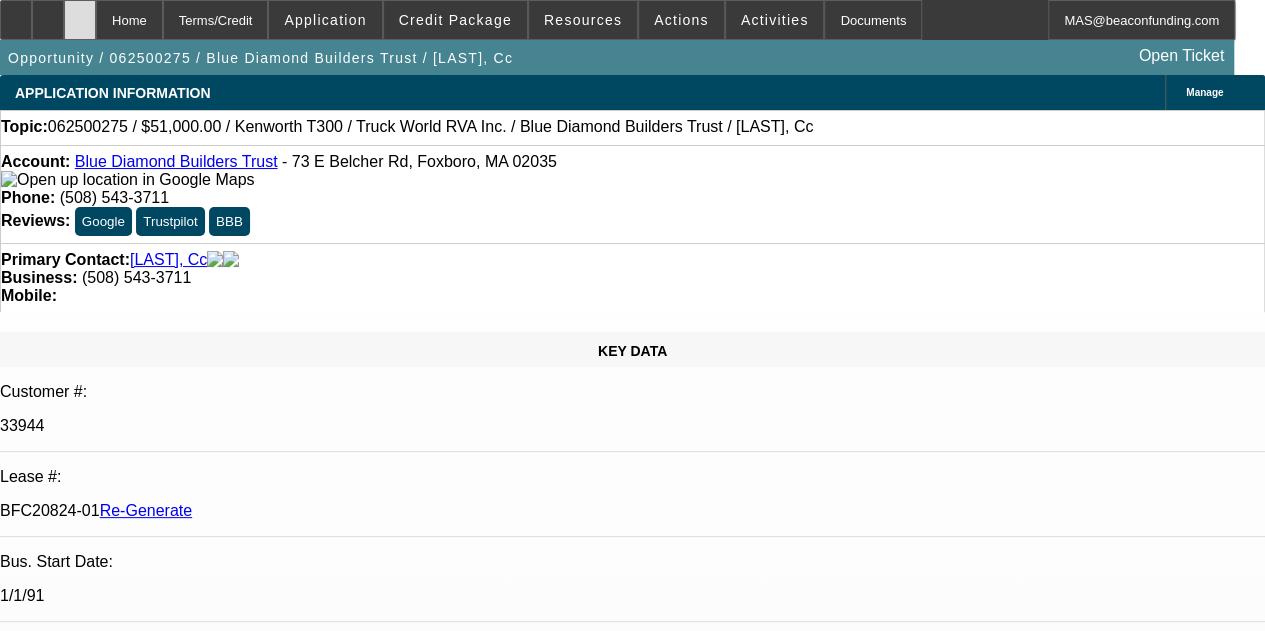 click at bounding box center [80, 20] 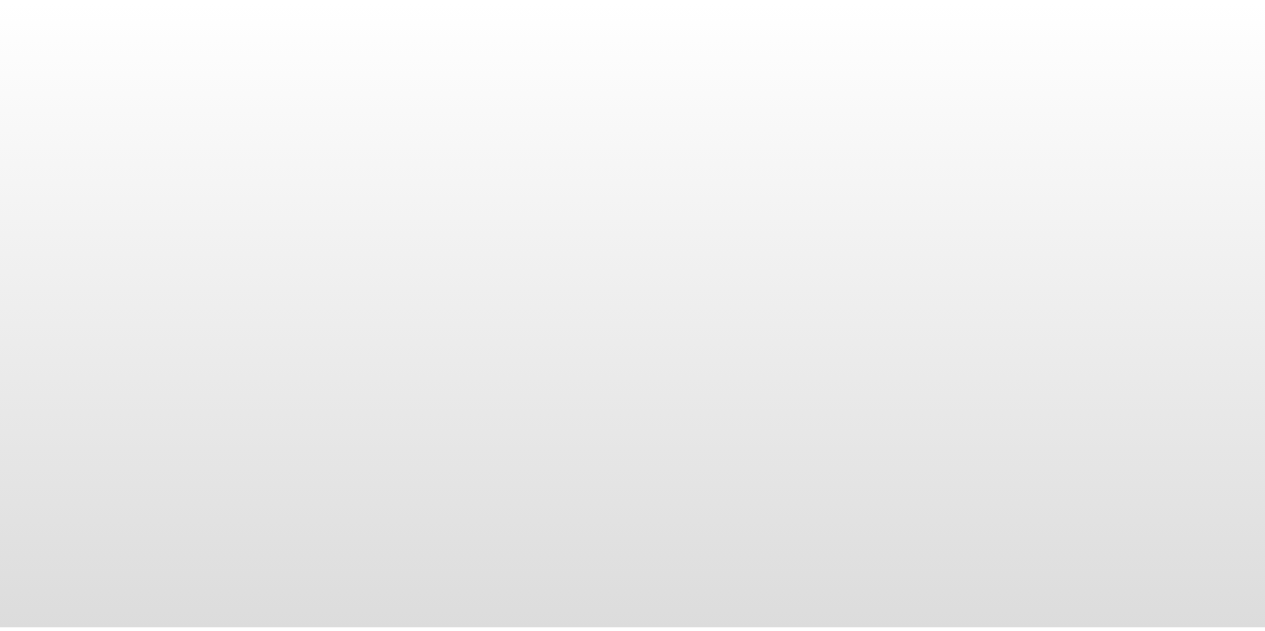 scroll, scrollTop: 0, scrollLeft: 0, axis: both 